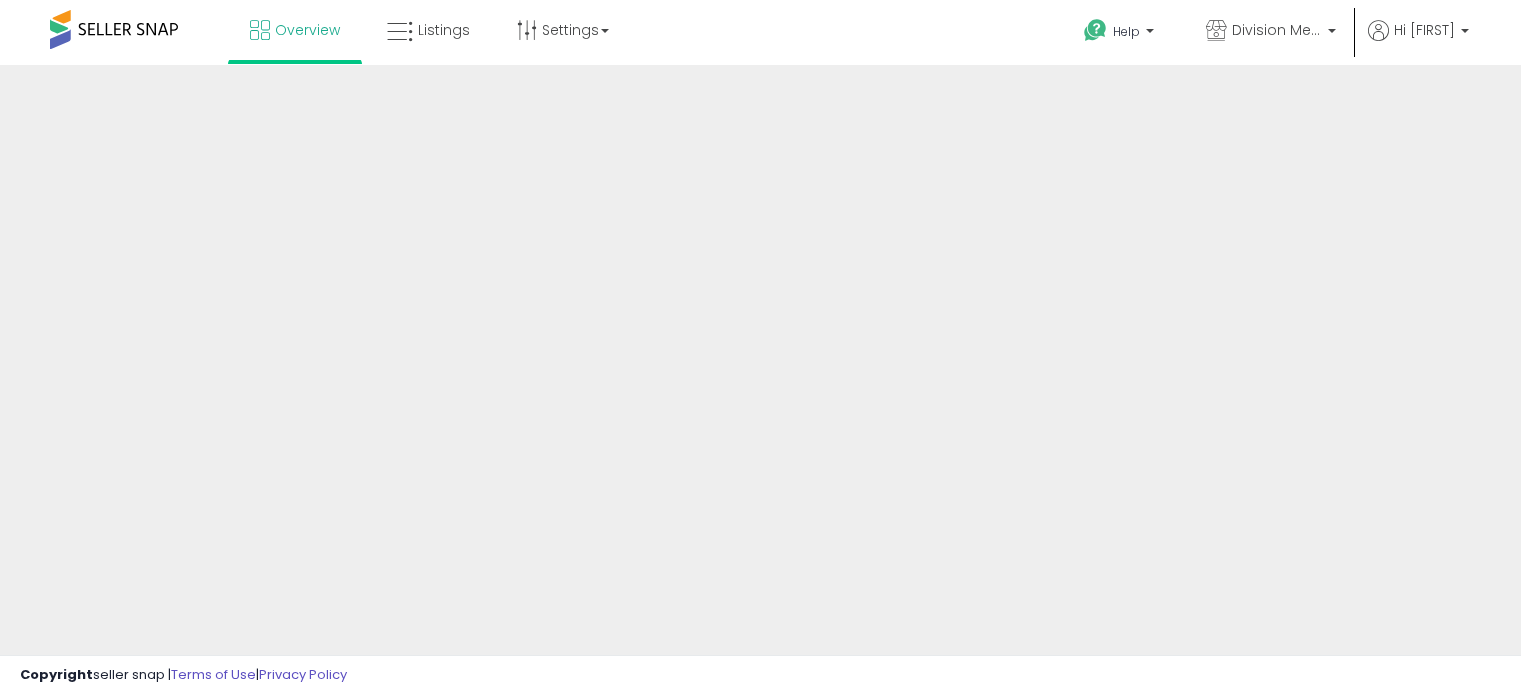 scroll, scrollTop: 0, scrollLeft: 0, axis: both 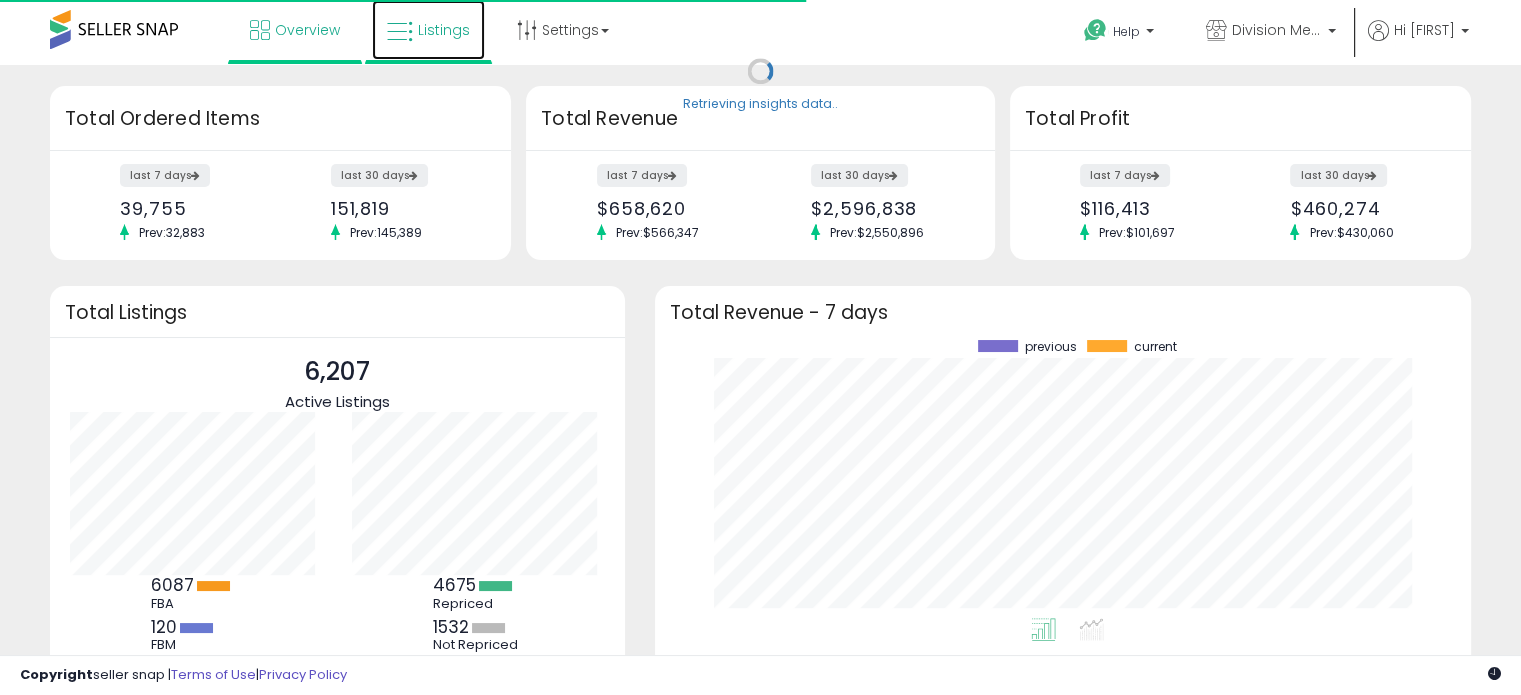 click on "Listings" at bounding box center (428, 30) 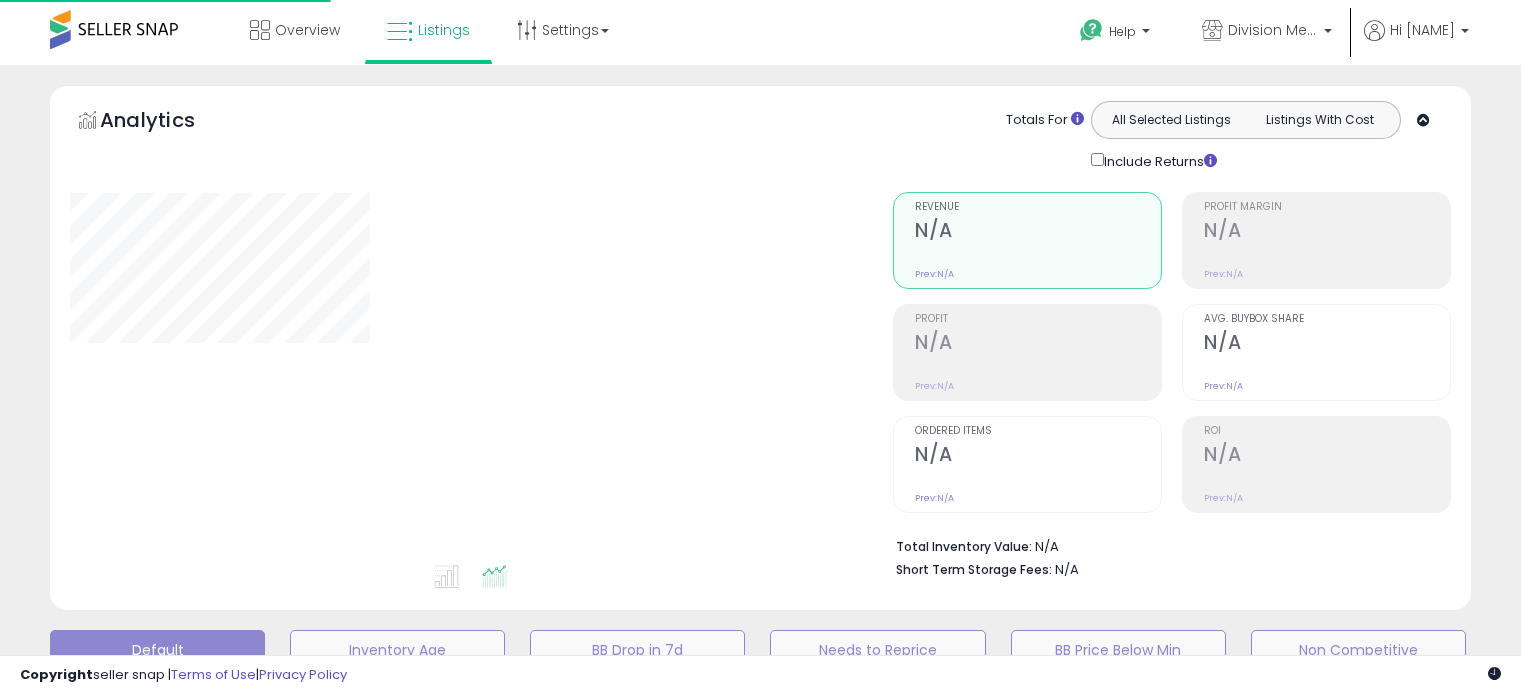 scroll, scrollTop: 0, scrollLeft: 0, axis: both 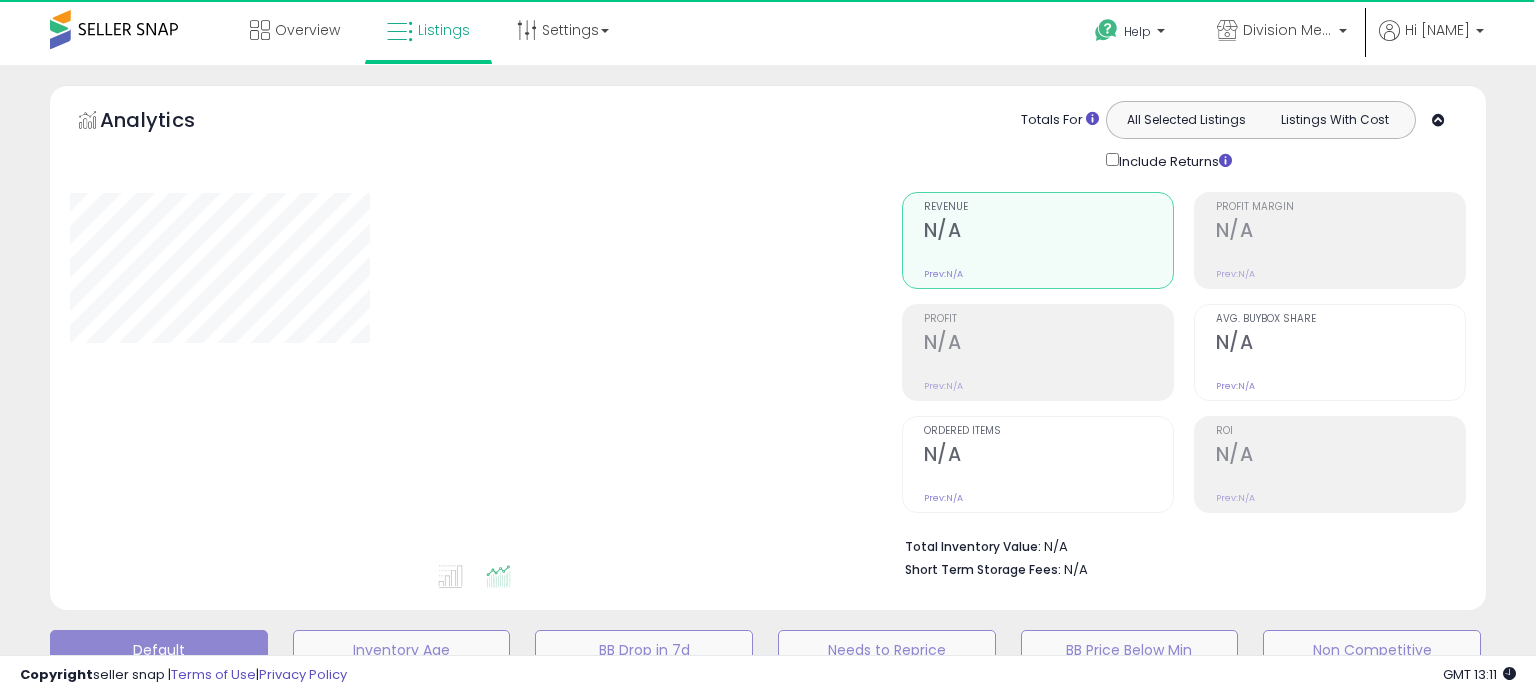 click on "Unable to login
Retrieving listings data..
has not yet accepted the Terms of Use. Once the Terms of Use have been
accepted, you will be able to login.
Logout
Overview
Help" at bounding box center [768, 663] 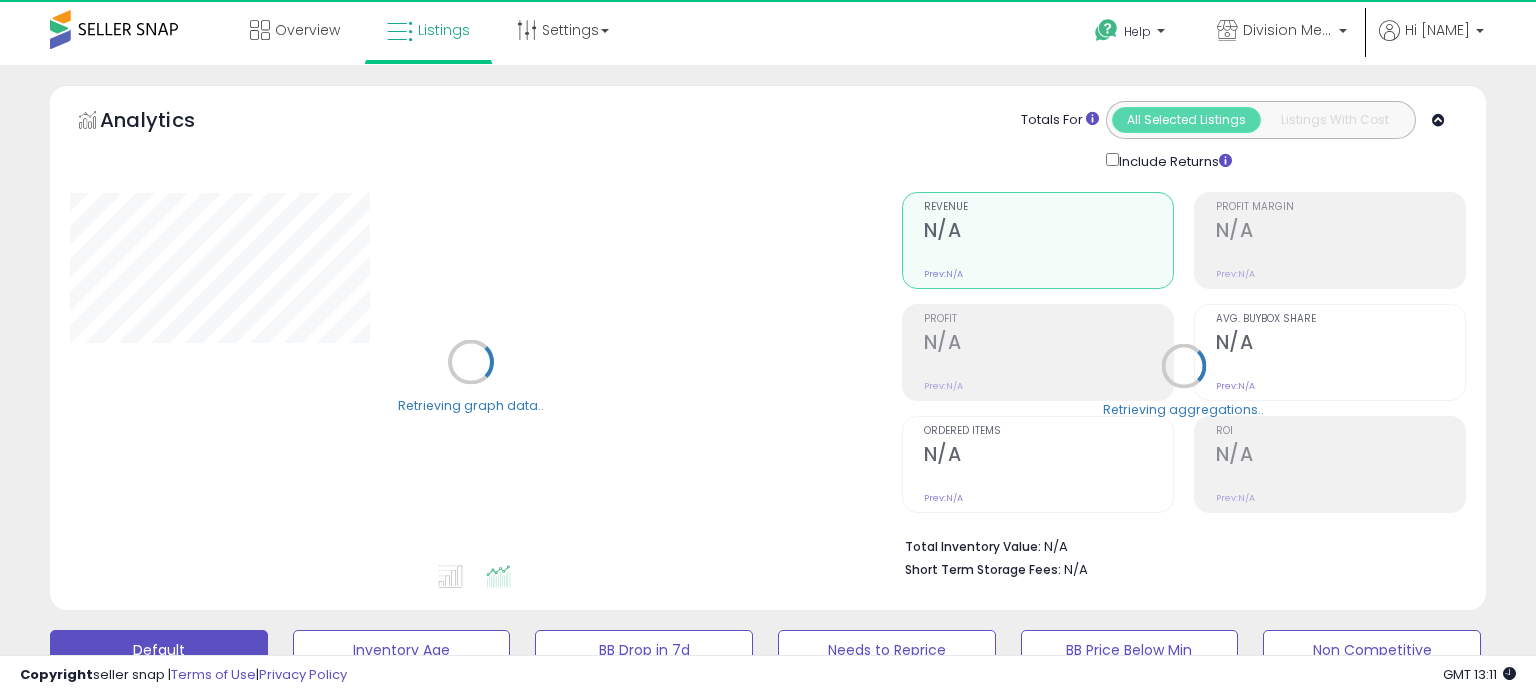 select on "**" 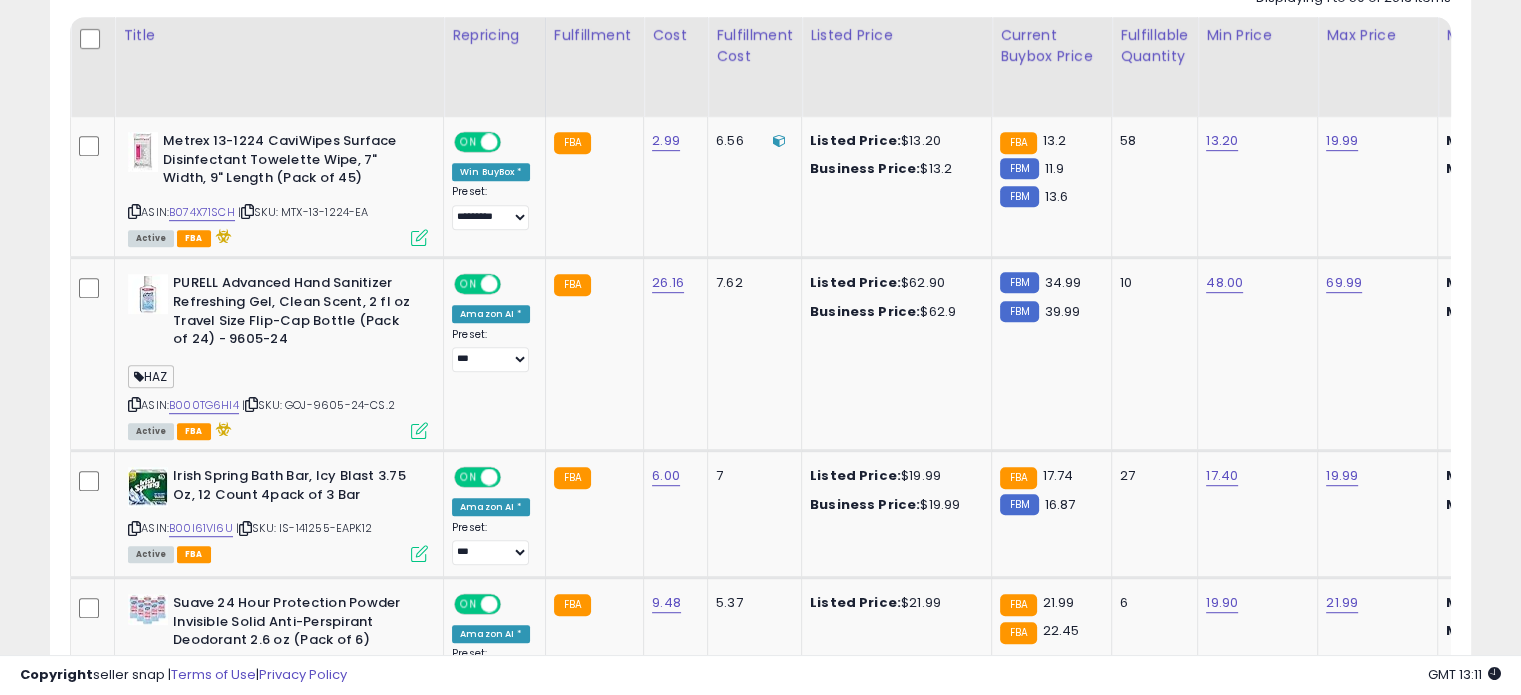 scroll, scrollTop: 688, scrollLeft: 0, axis: vertical 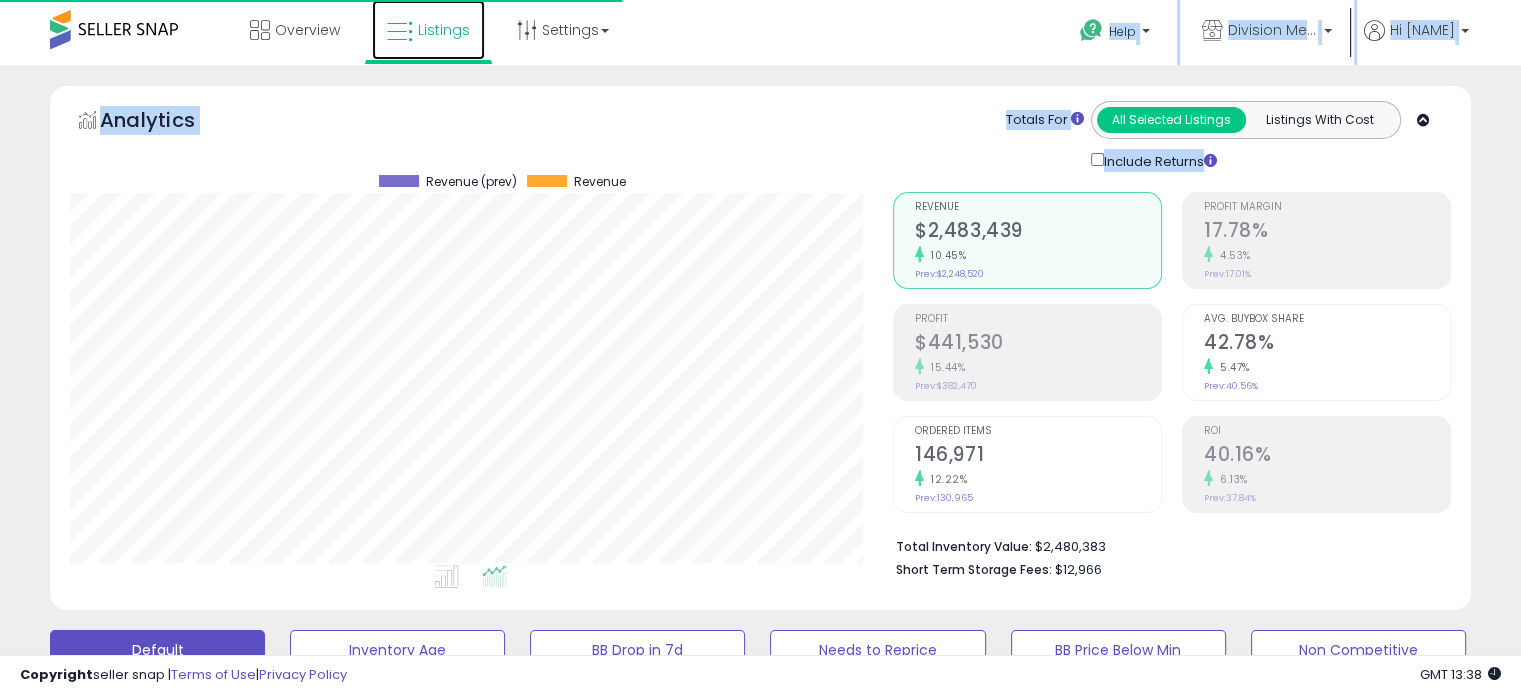 click at bounding box center [400, 32] 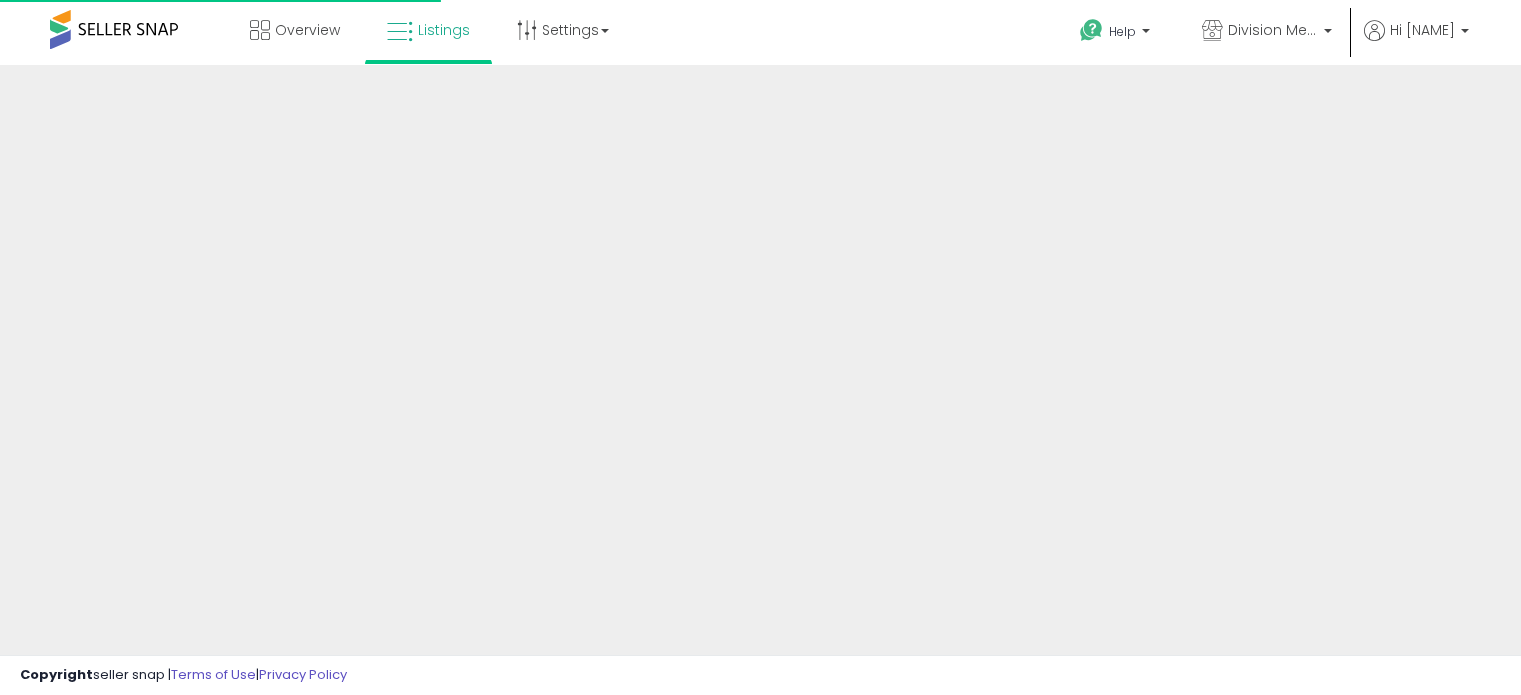 scroll, scrollTop: 0, scrollLeft: 0, axis: both 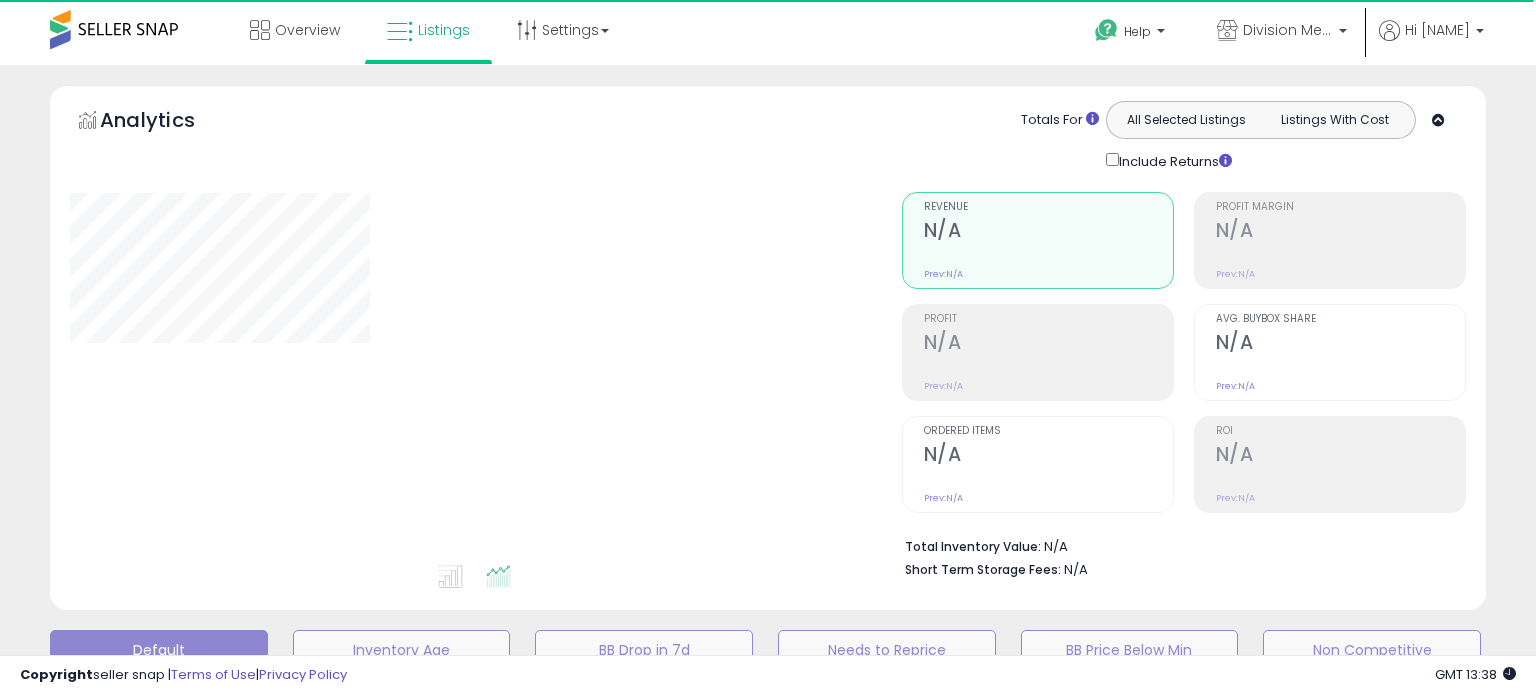 click on "**********" at bounding box center (768, 695) 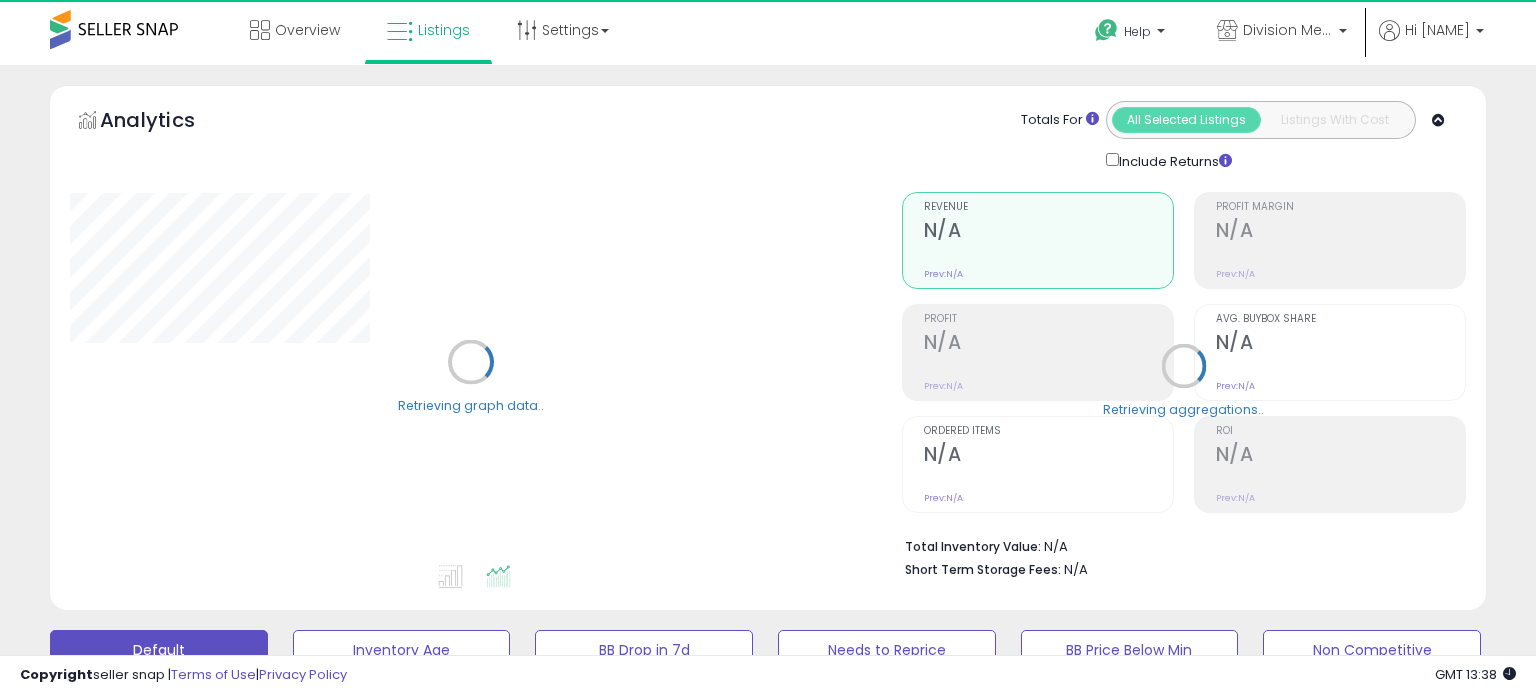 select on "**" 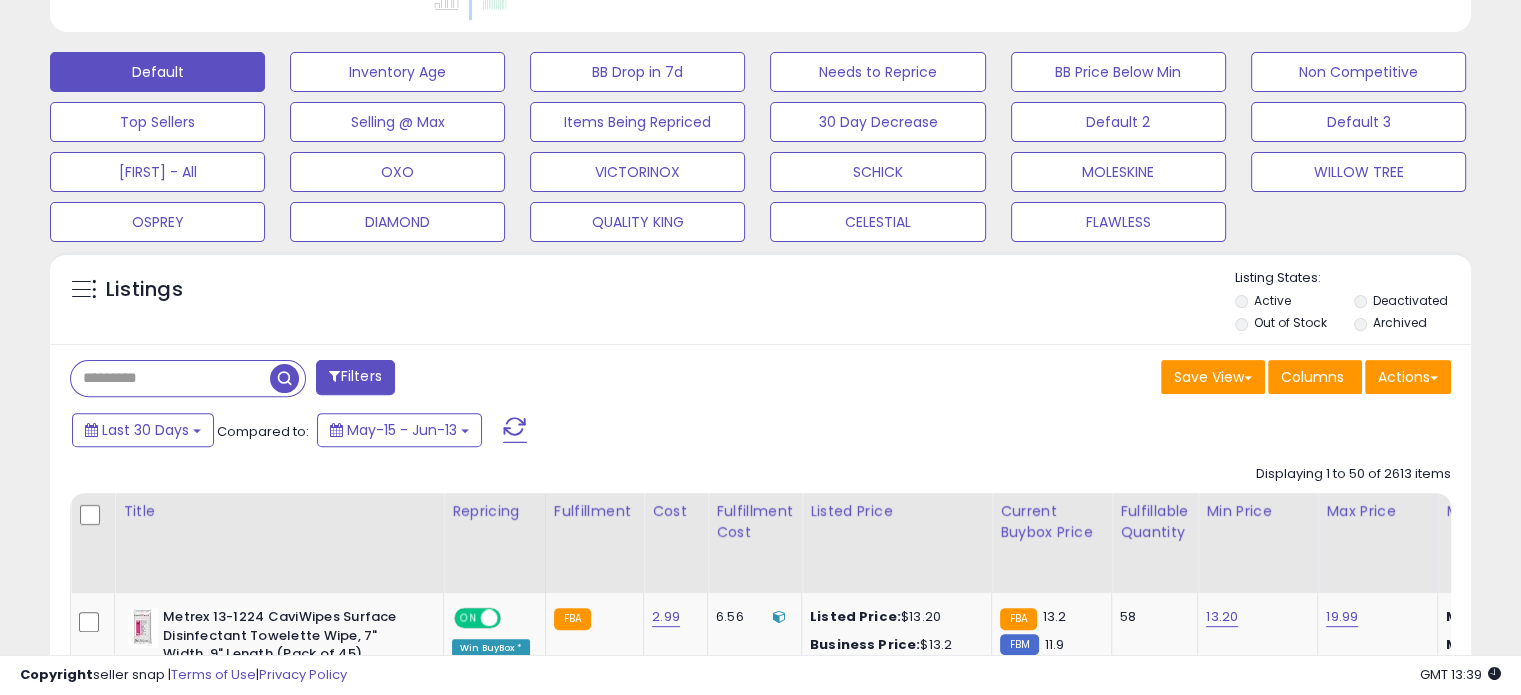 scroll, scrollTop: 611, scrollLeft: 0, axis: vertical 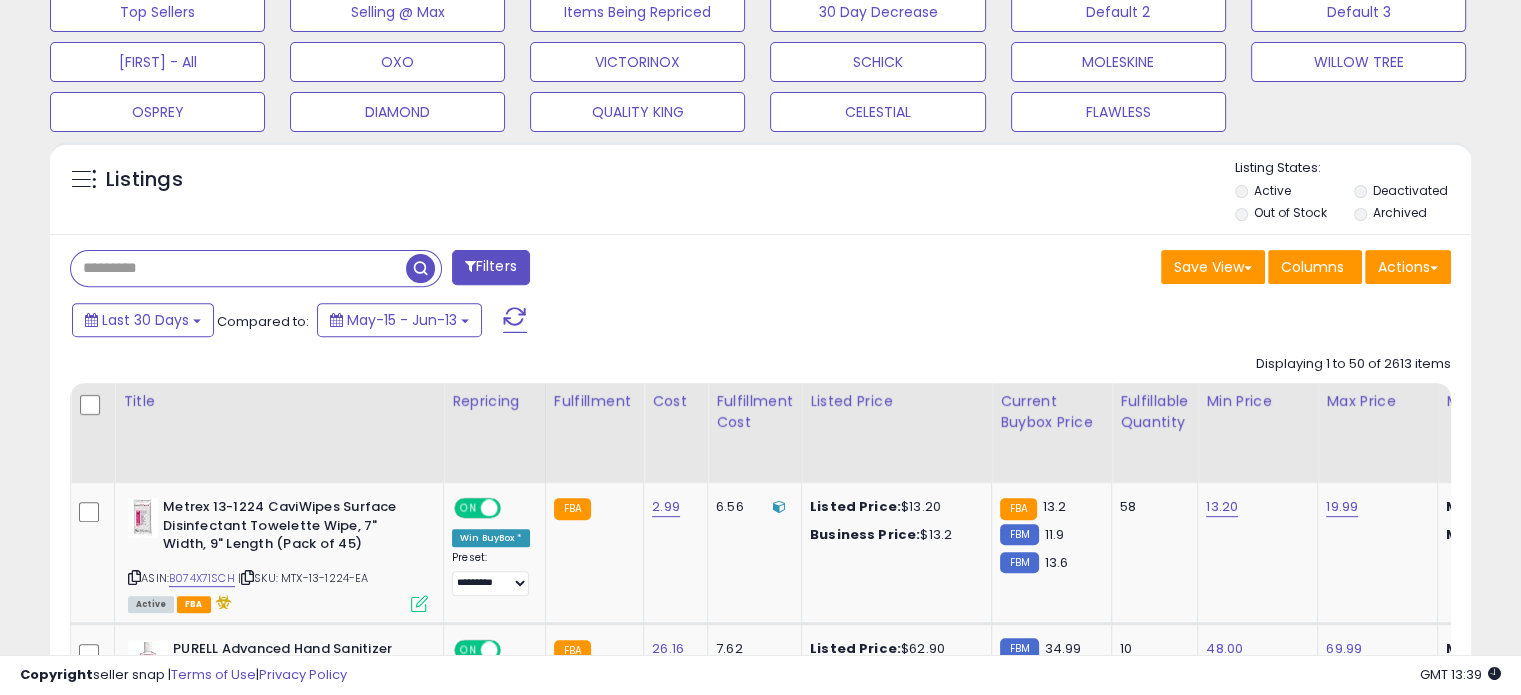 paste on "**********" 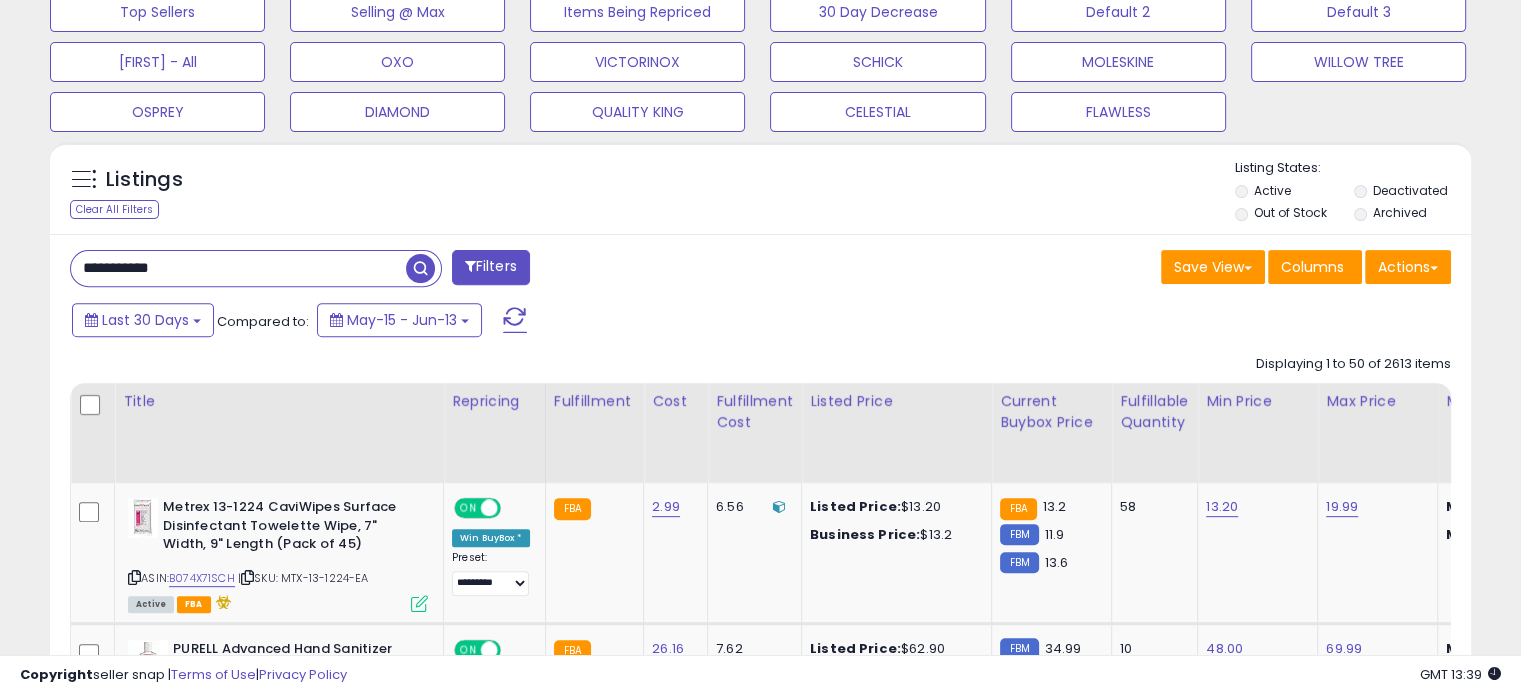 click at bounding box center (420, 268) 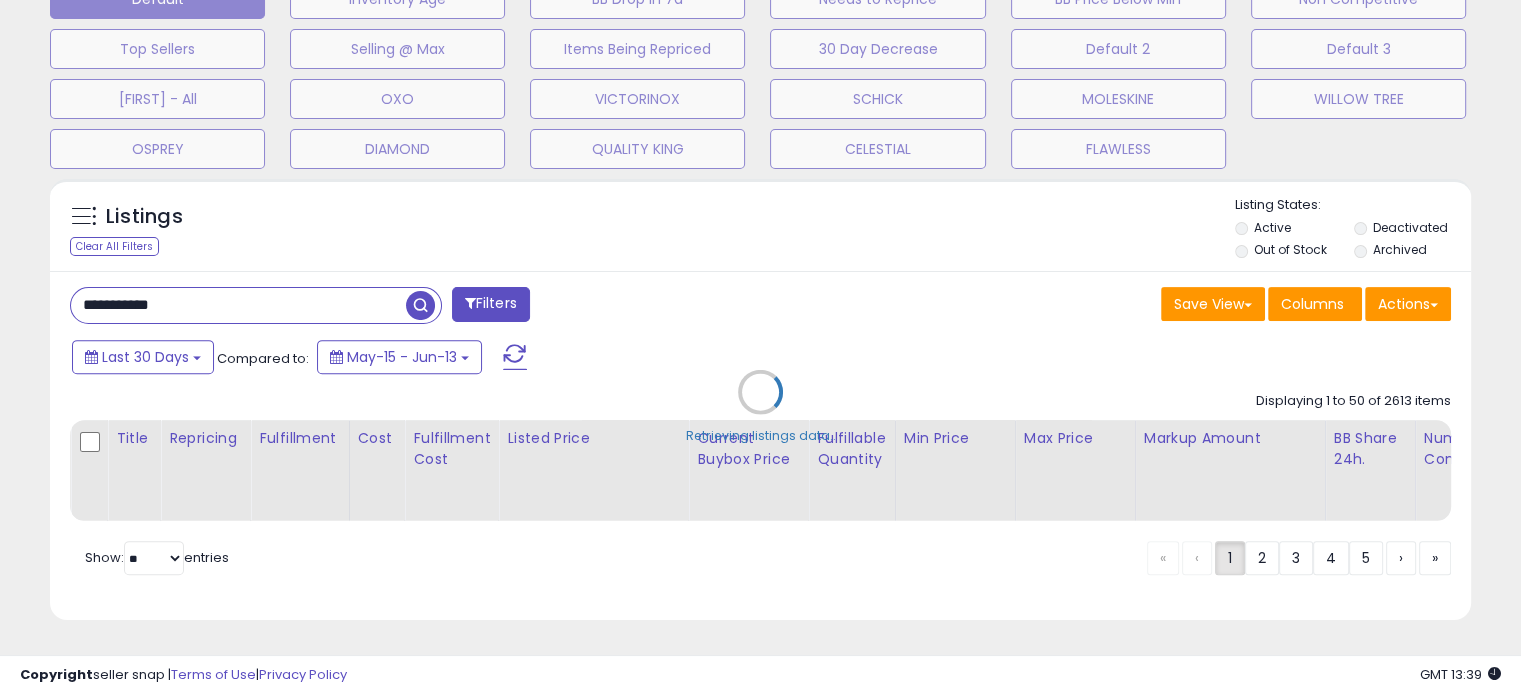 scroll, scrollTop: 644, scrollLeft: 0, axis: vertical 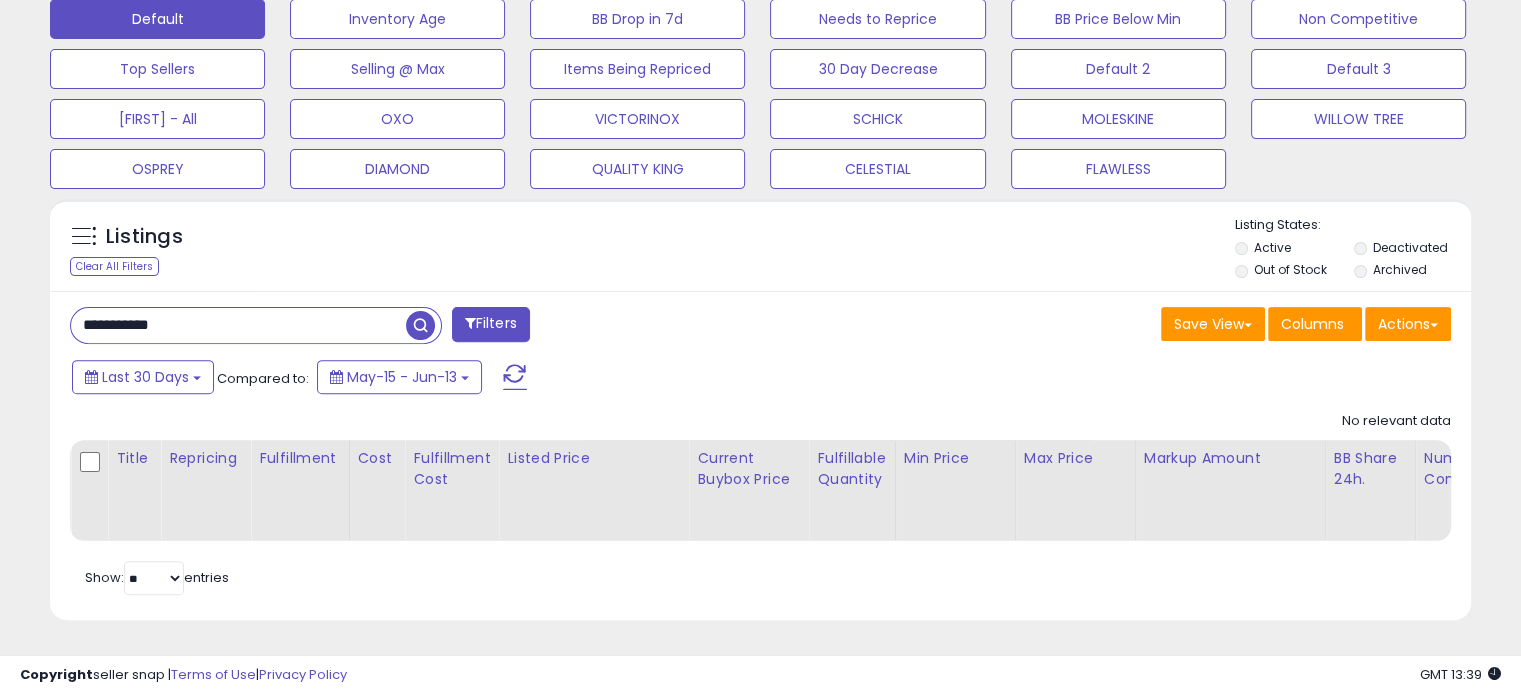 click on "**********" at bounding box center (238, 325) 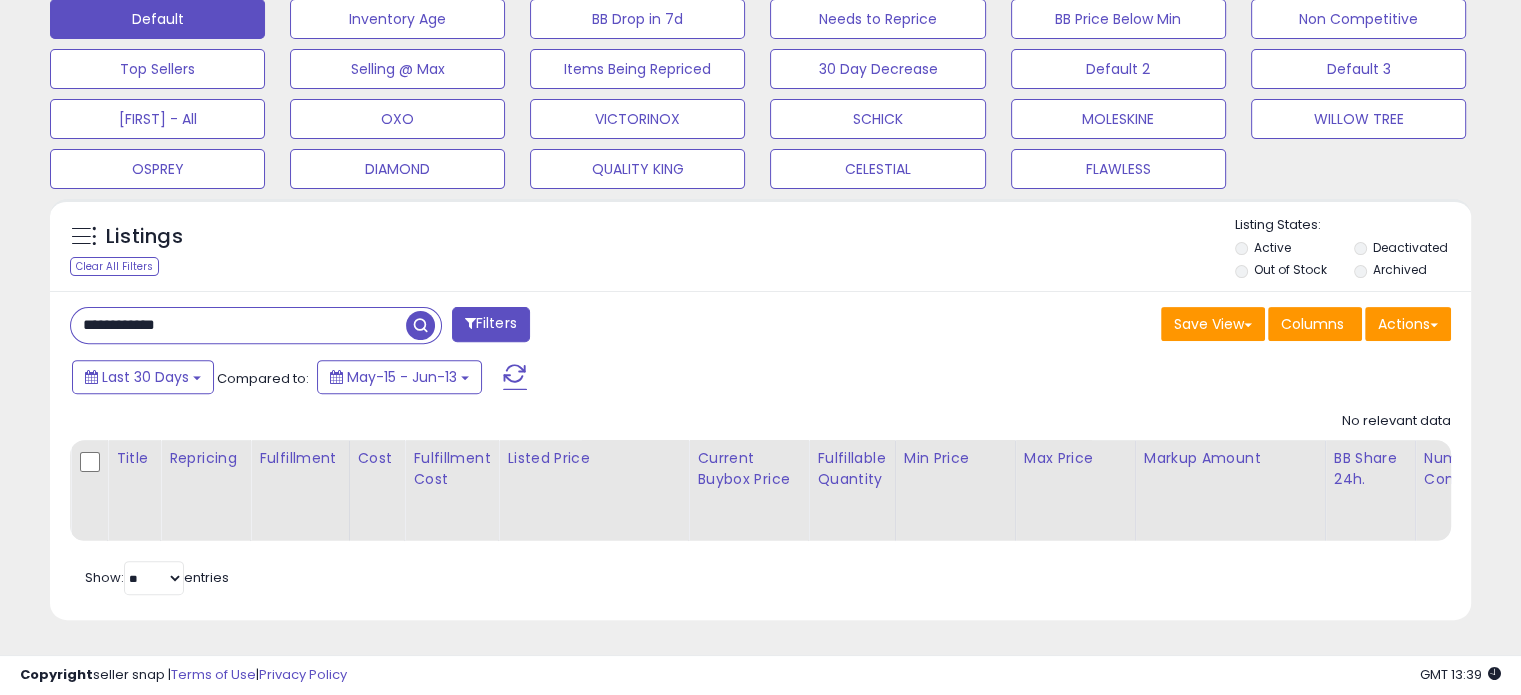 scroll, scrollTop: 999589, scrollLeft: 999168, axis: both 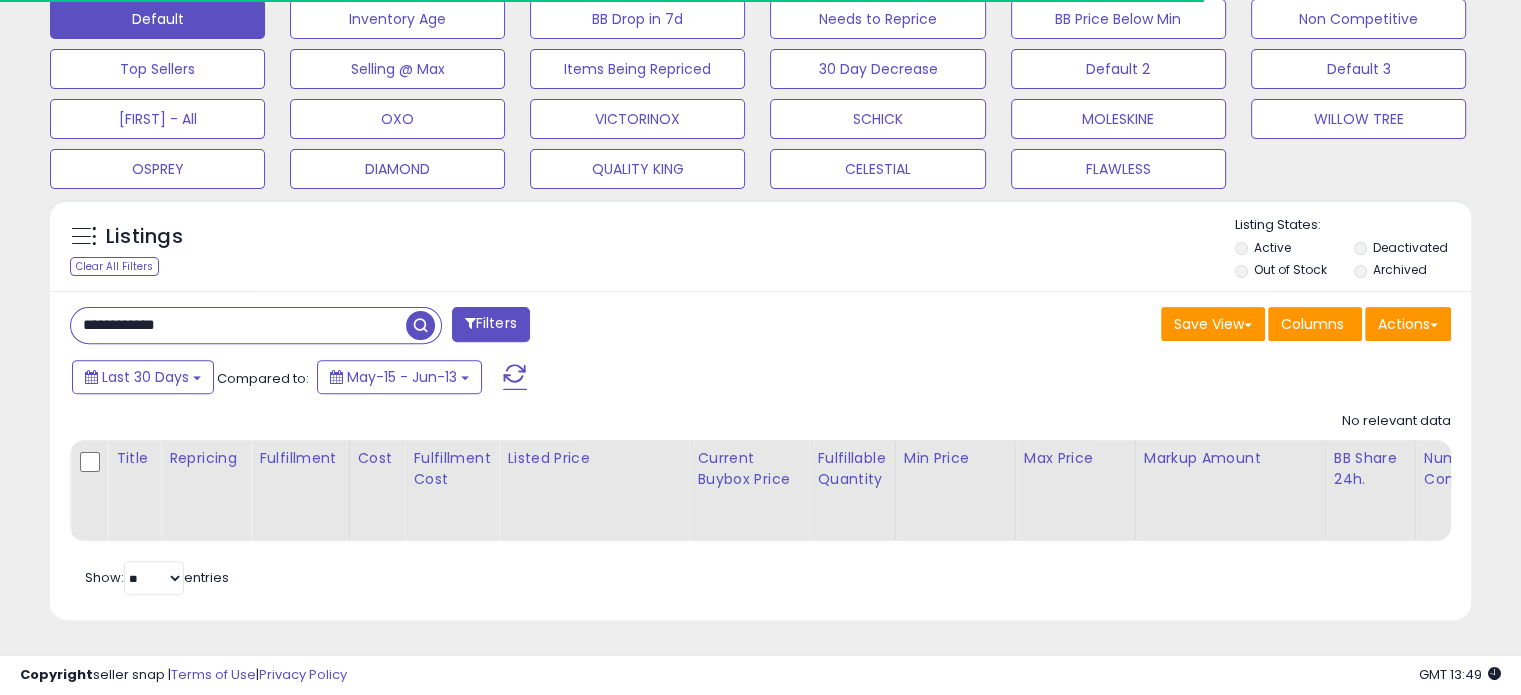 click on "**********" at bounding box center (238, 325) 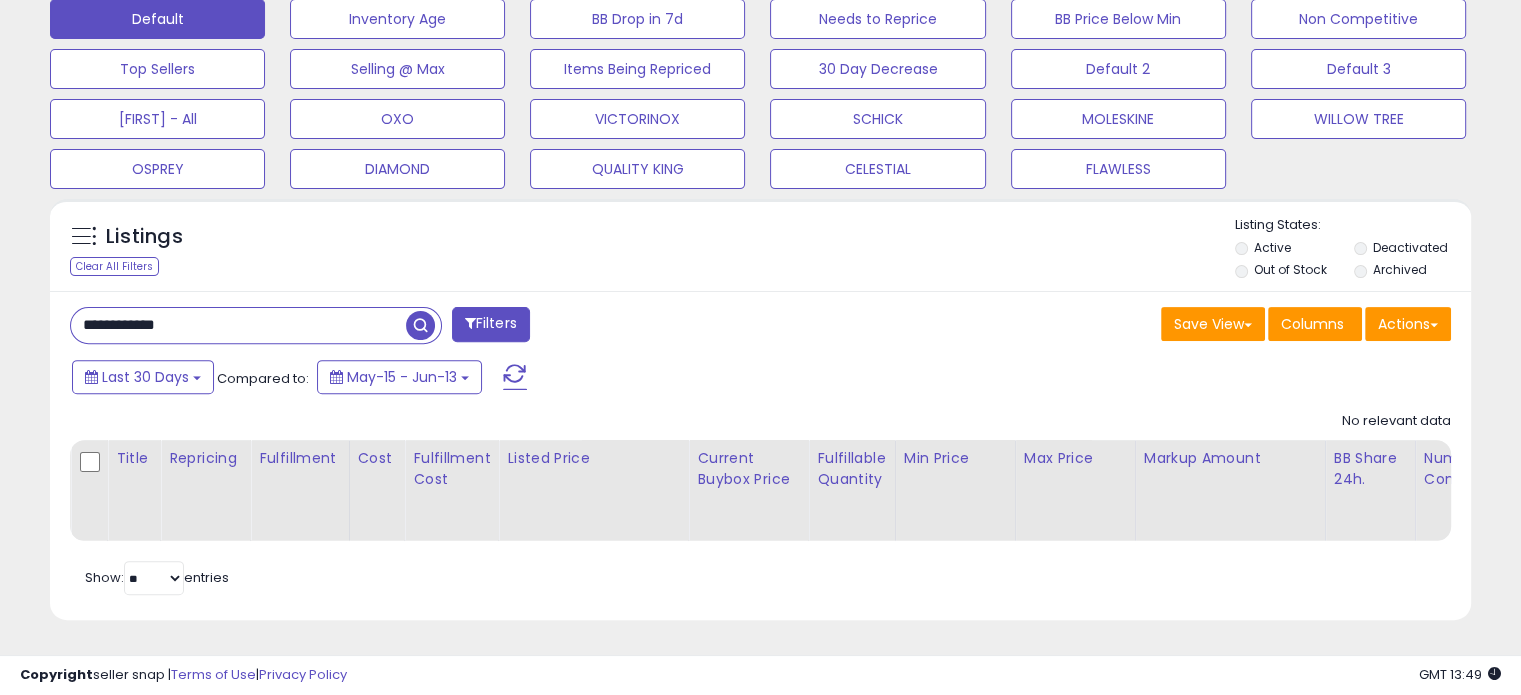 paste 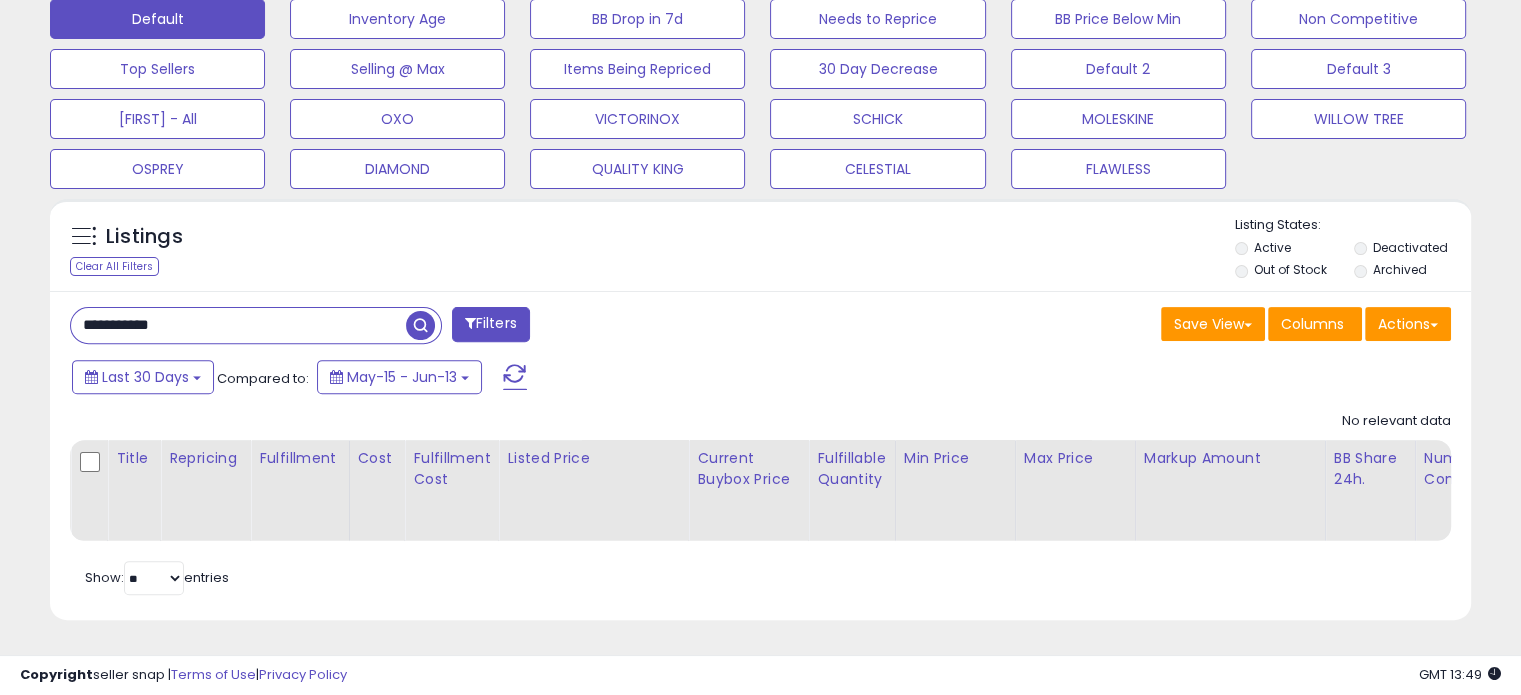 click at bounding box center (420, 325) 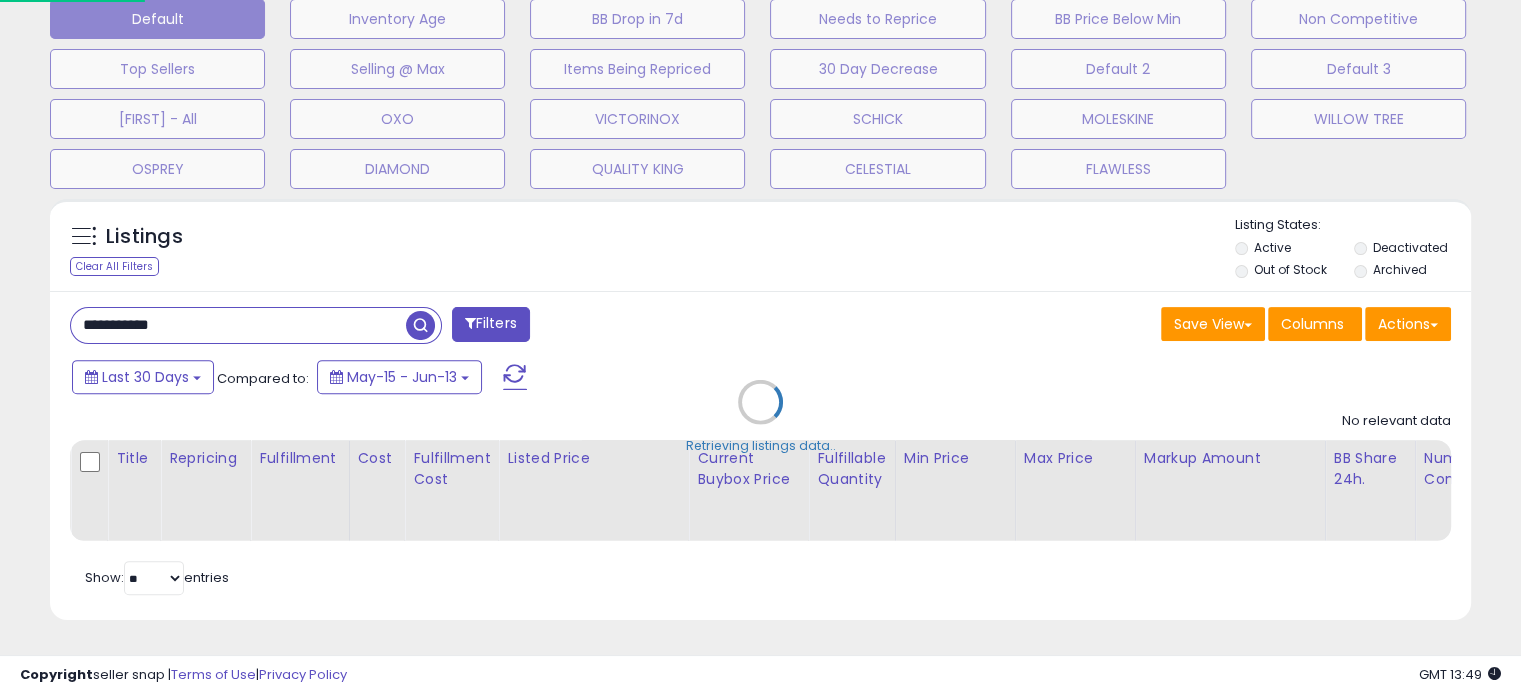 scroll, scrollTop: 999589, scrollLeft: 999168, axis: both 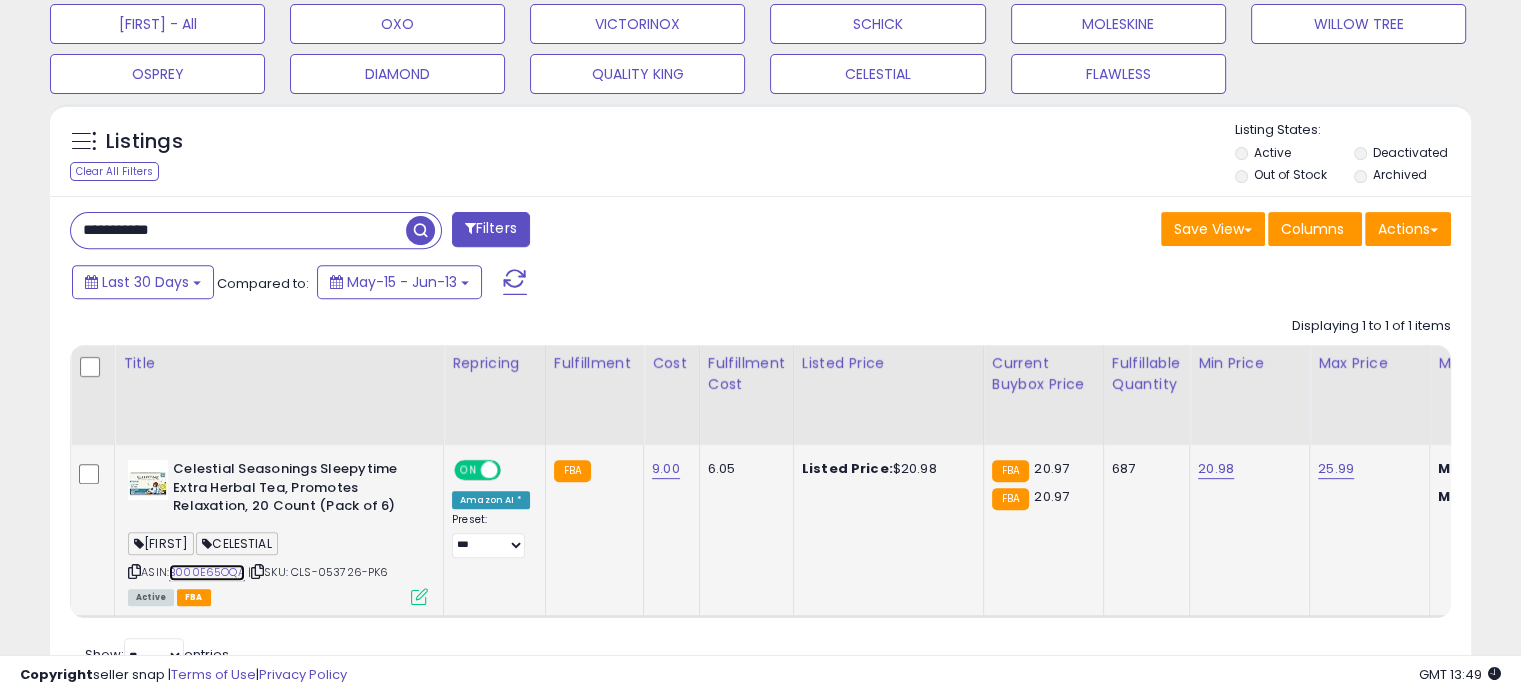 click on "B000E65OQA" at bounding box center (207, 572) 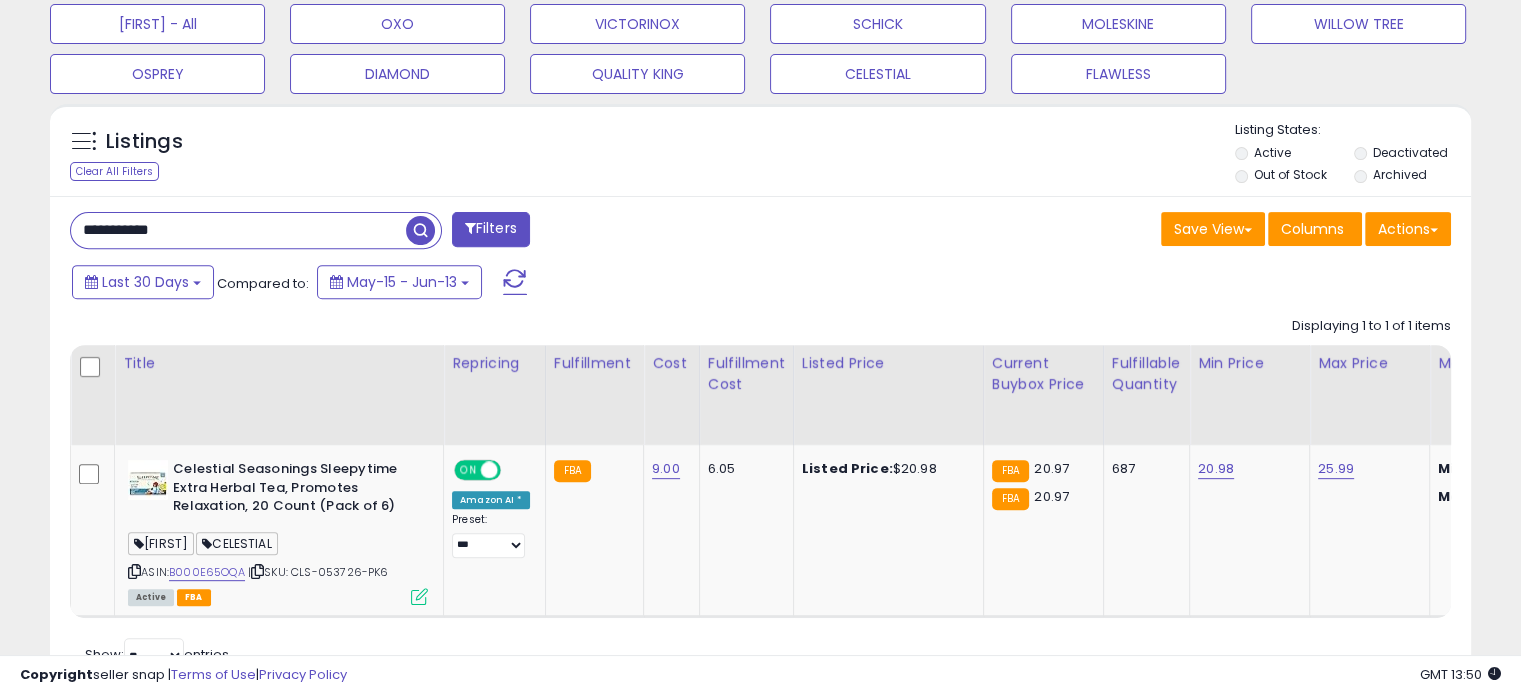 click on "**********" at bounding box center (238, 230) 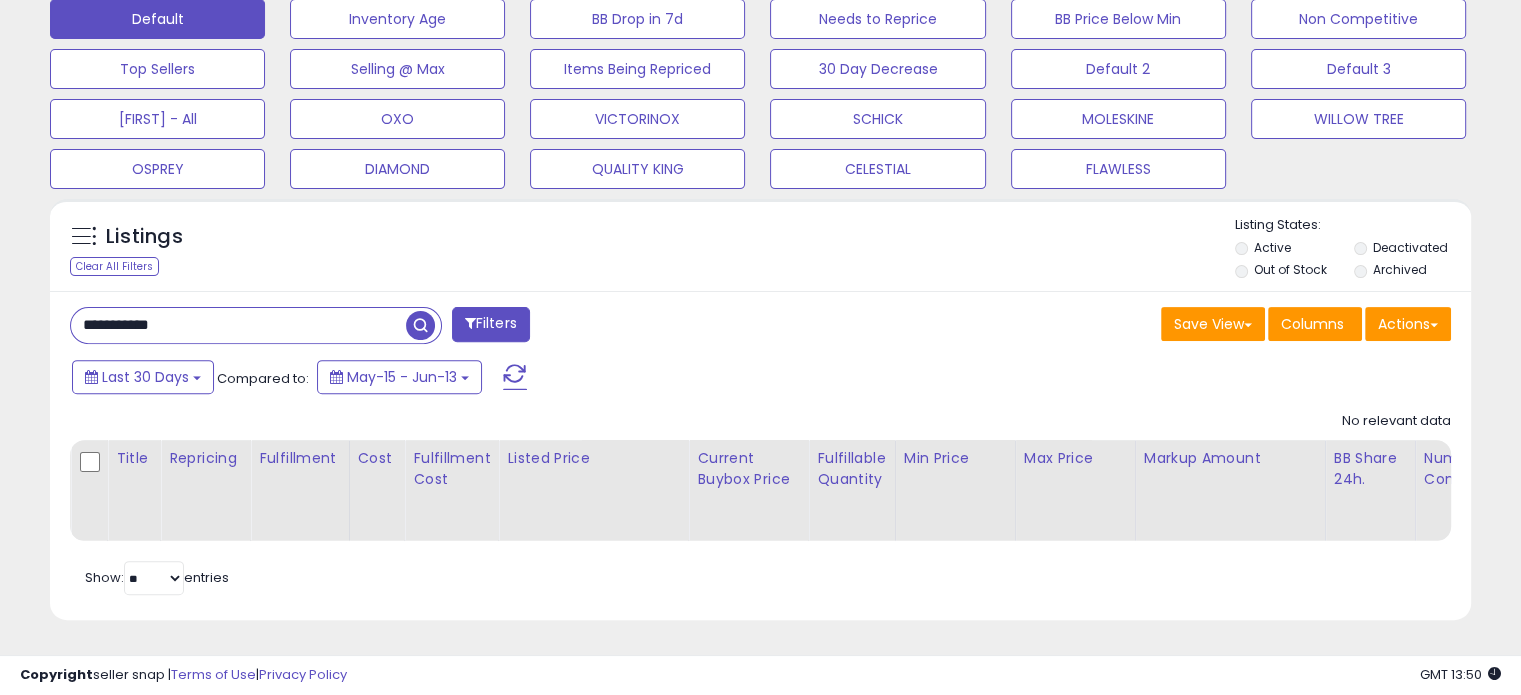 click on "**********" at bounding box center [238, 325] 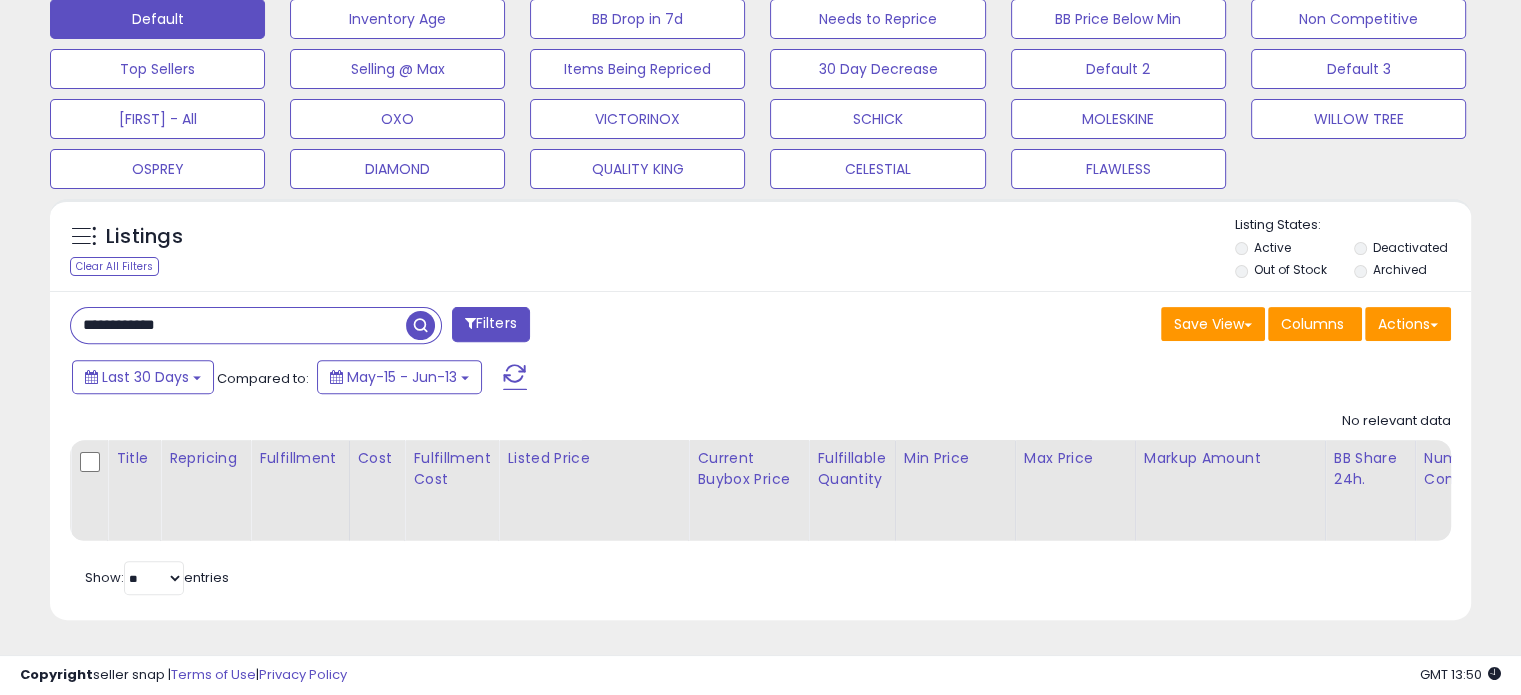 click at bounding box center [420, 325] 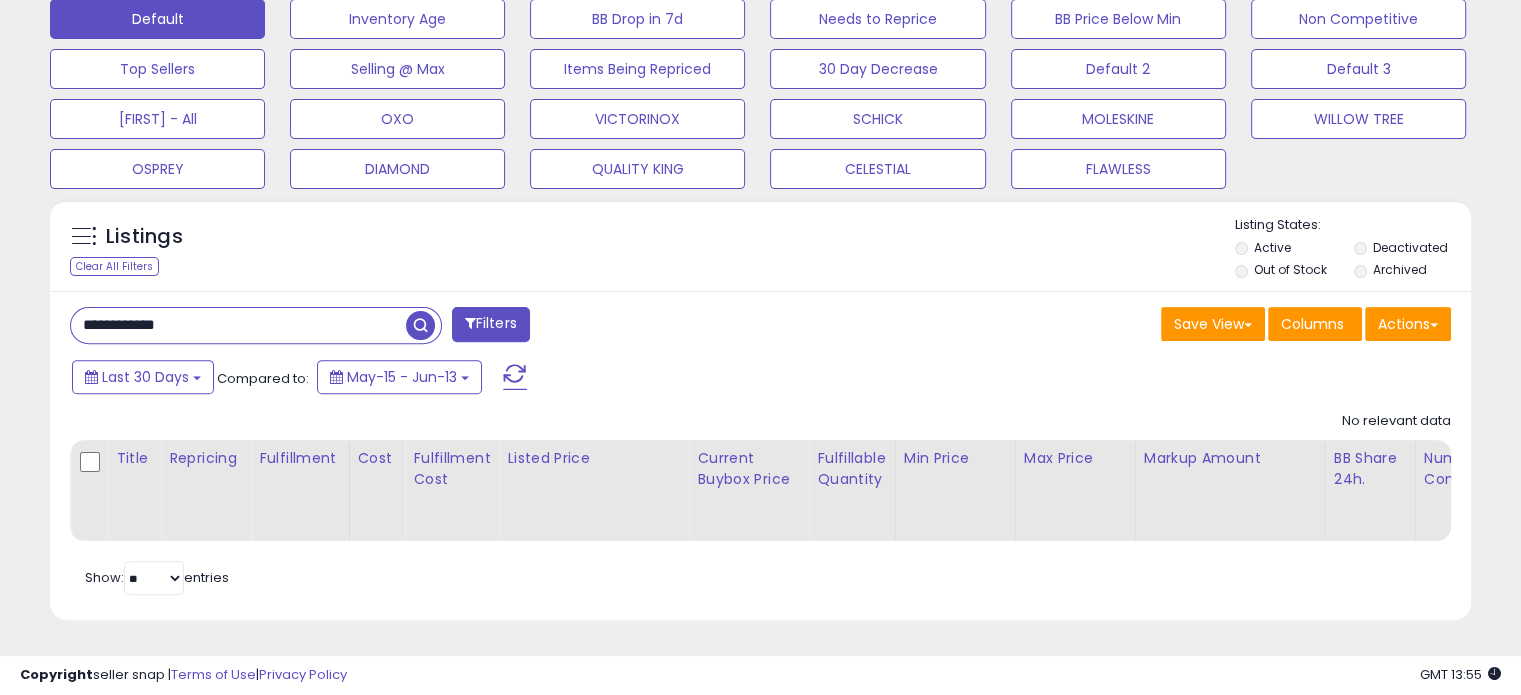 click on "**********" at bounding box center (238, 325) 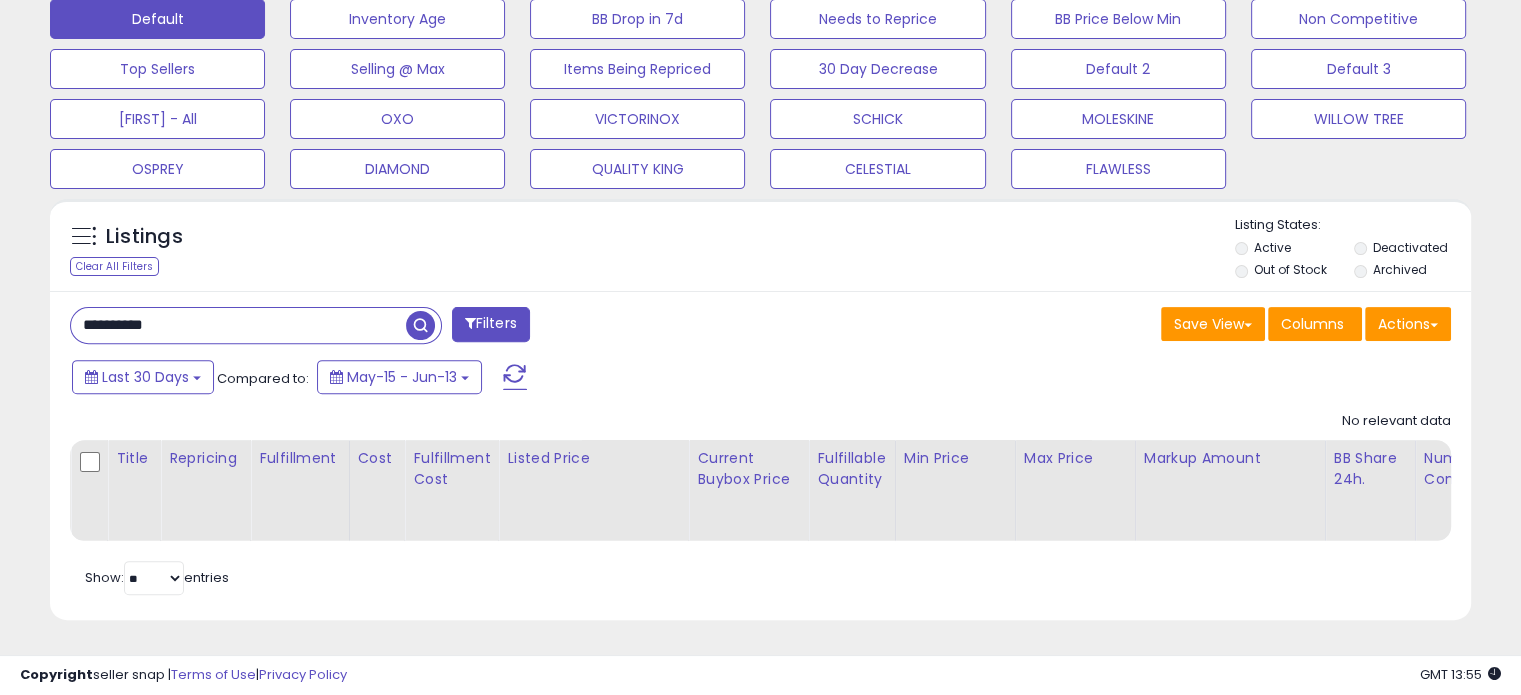 click at bounding box center [420, 325] 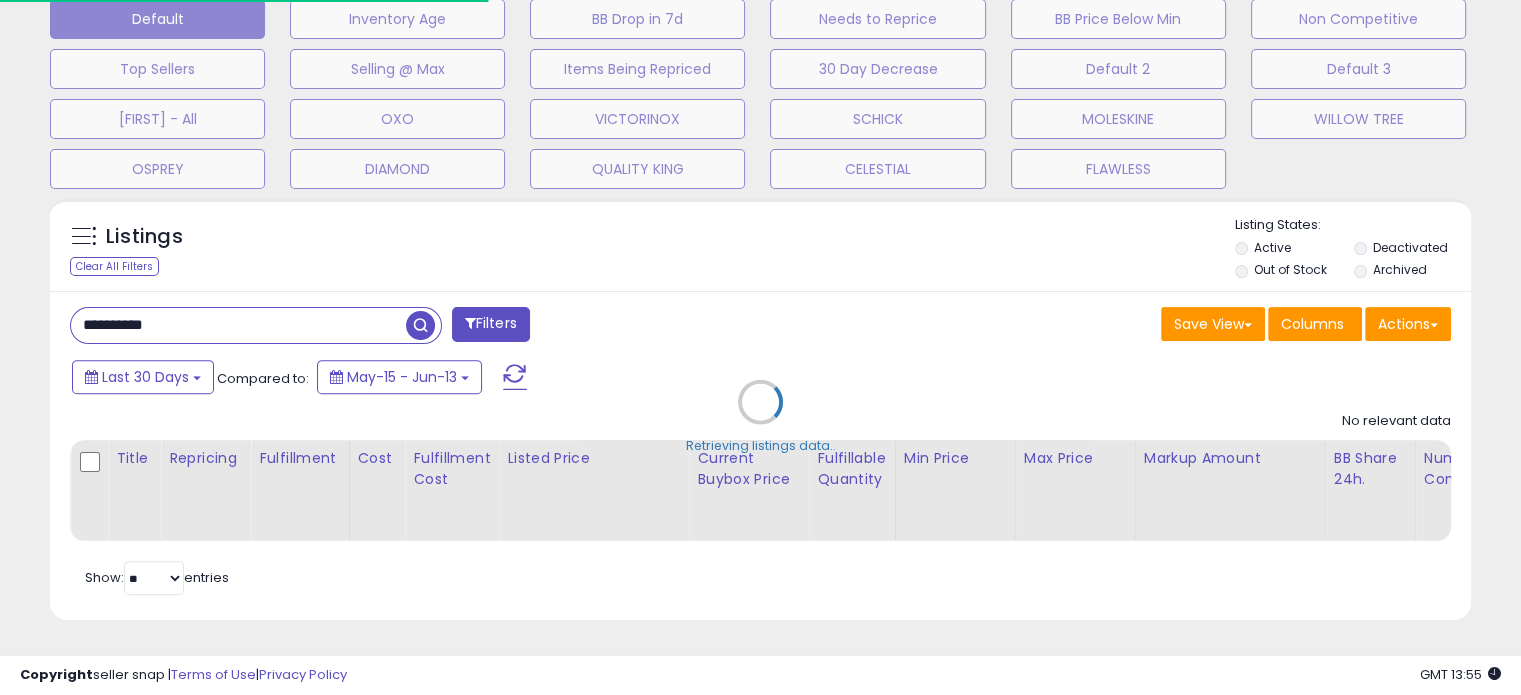 scroll, scrollTop: 409, scrollLeft: 822, axis: both 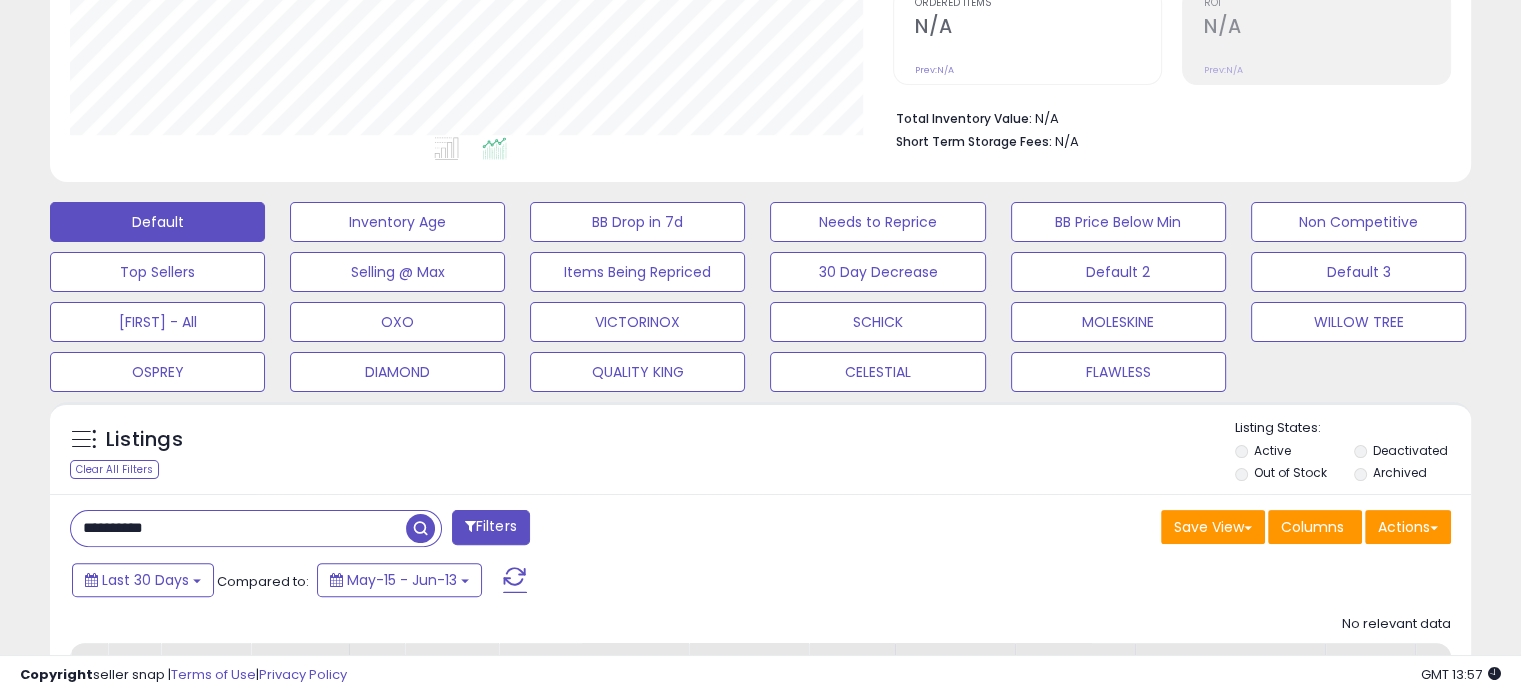 click on "**********" at bounding box center [238, 528] 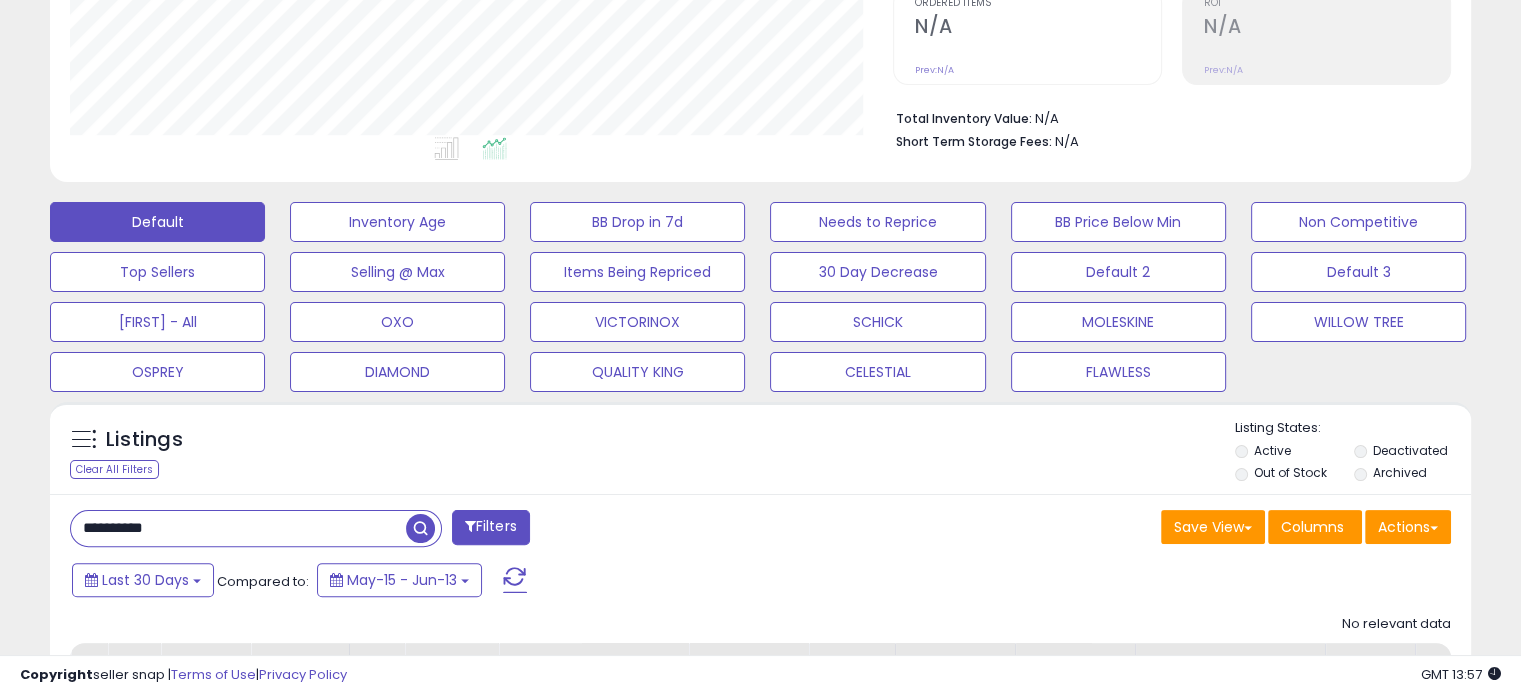 click on "**********" at bounding box center [238, 528] 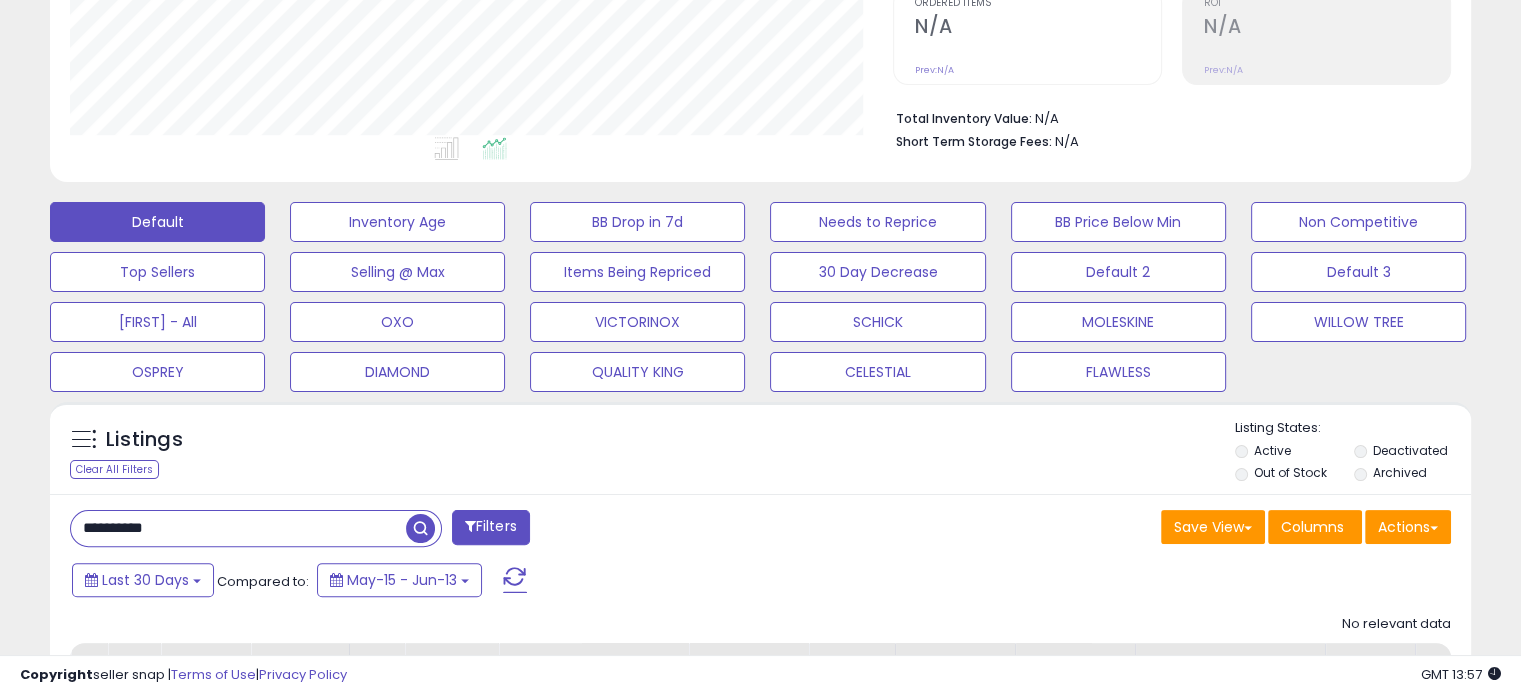 paste on "*" 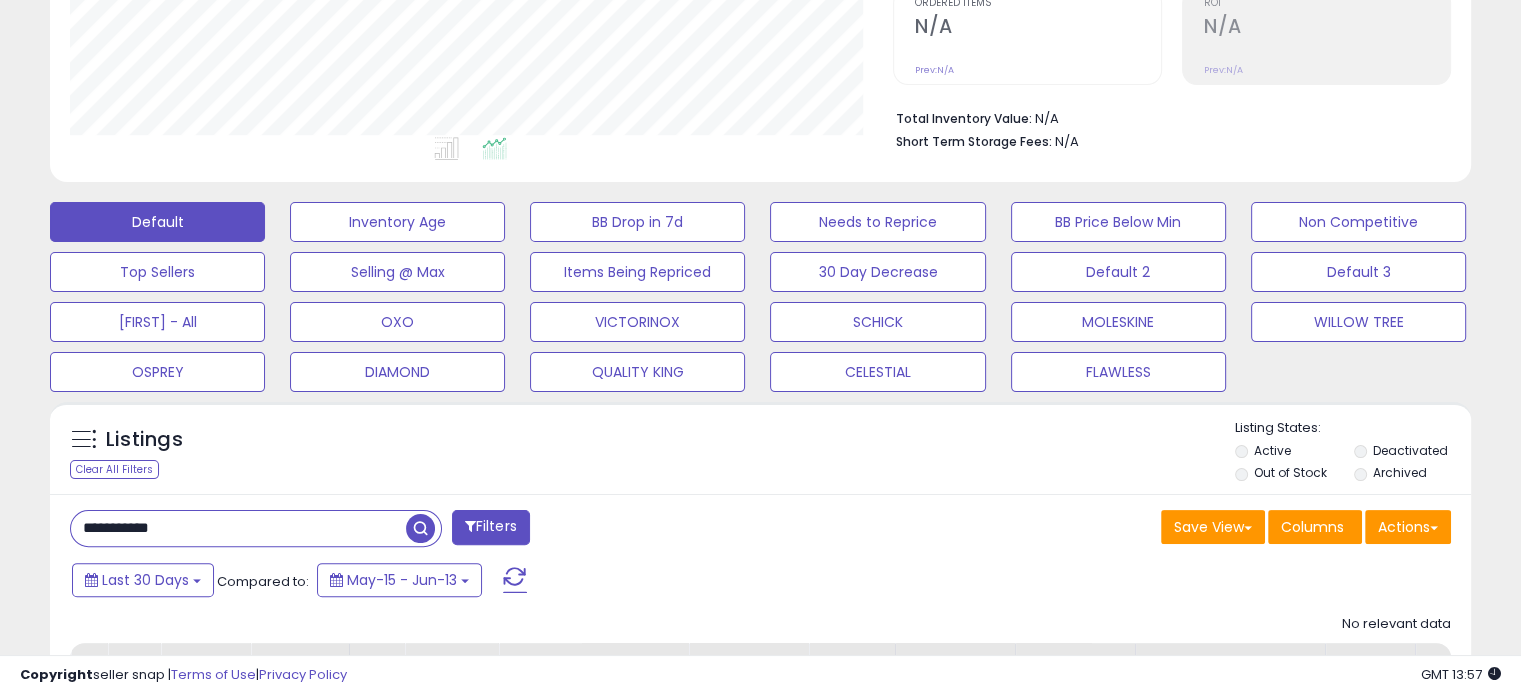 click at bounding box center [420, 528] 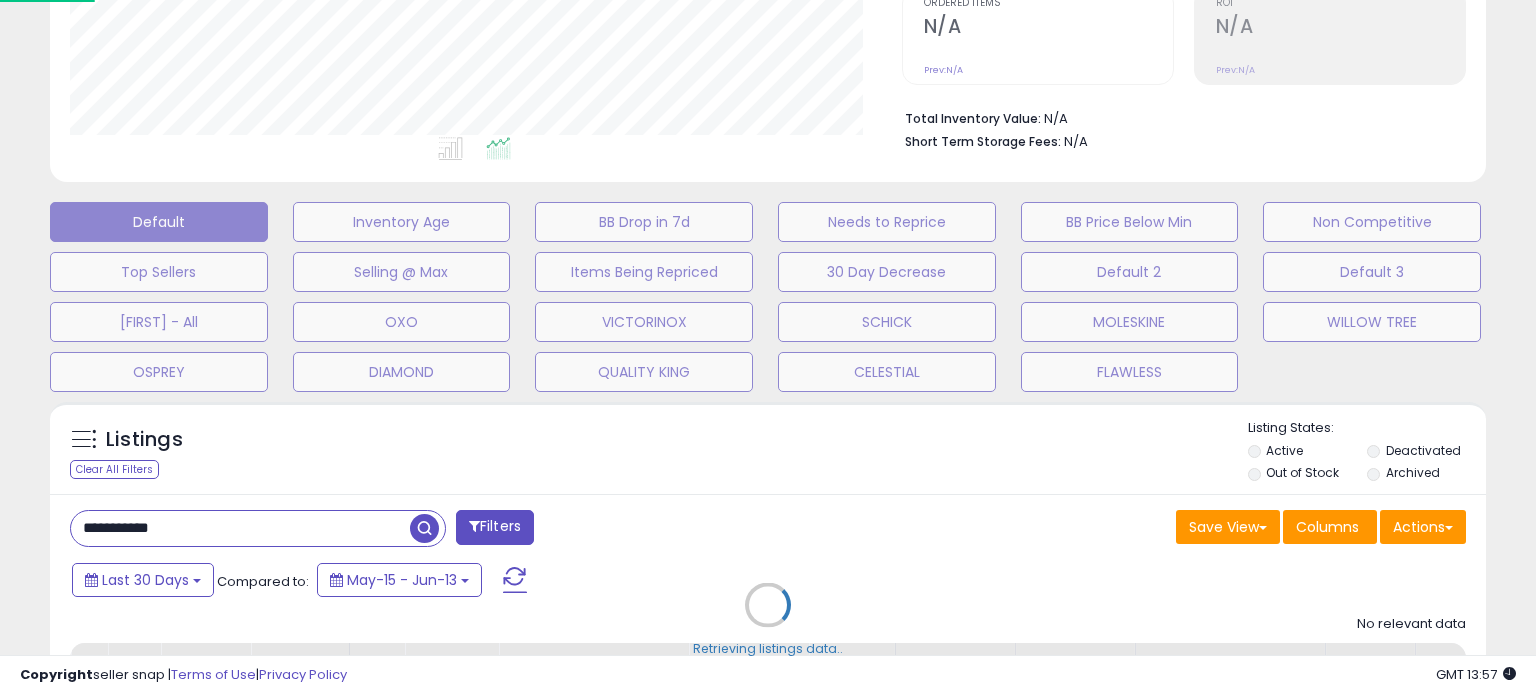 scroll, scrollTop: 999589, scrollLeft: 999168, axis: both 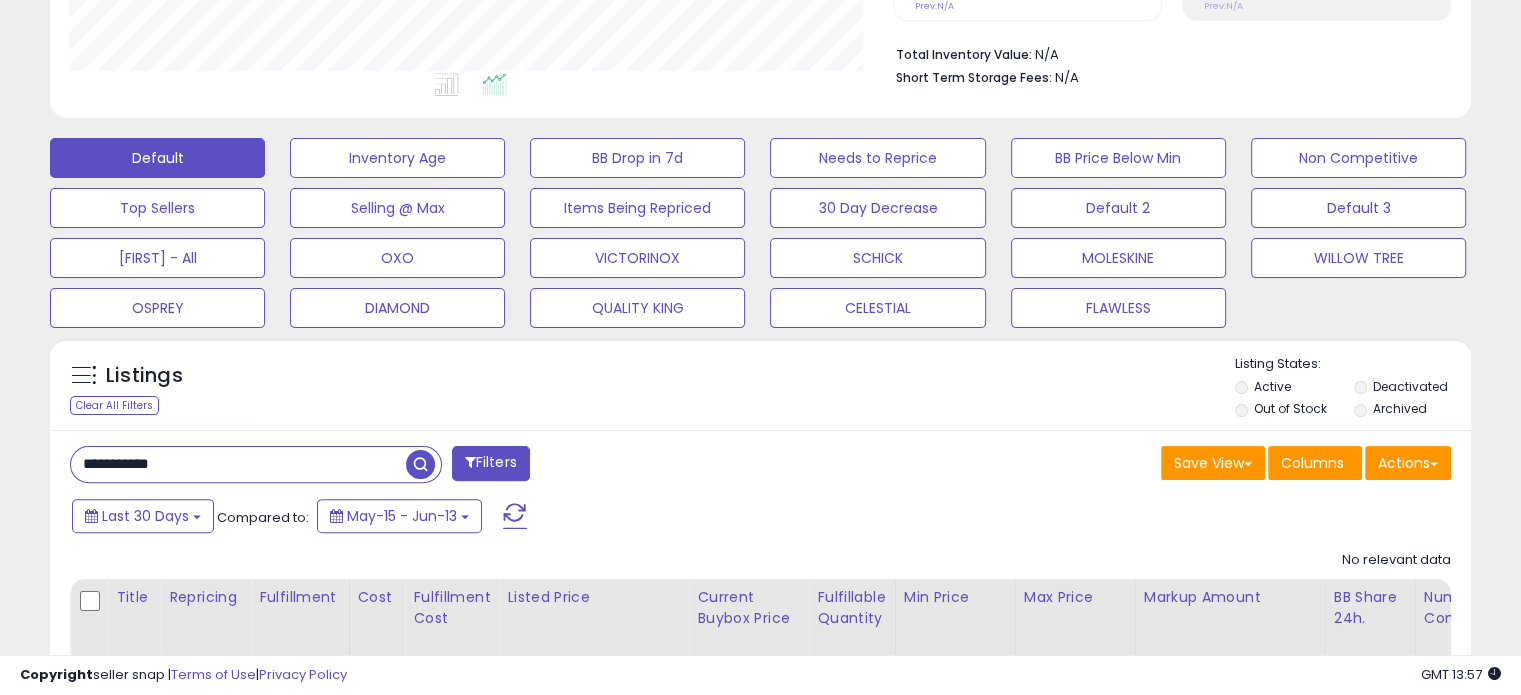 click on "**********" at bounding box center (238, 464) 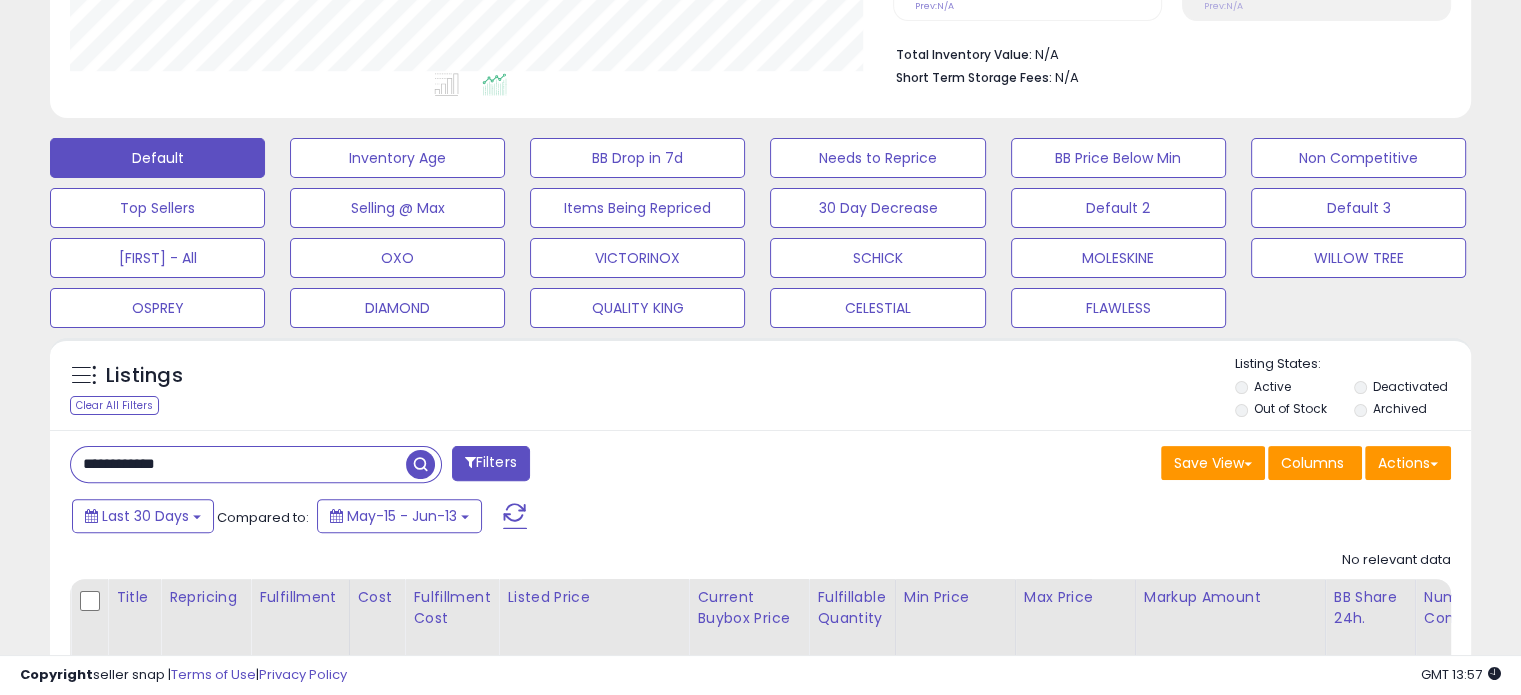 click at bounding box center [420, 464] 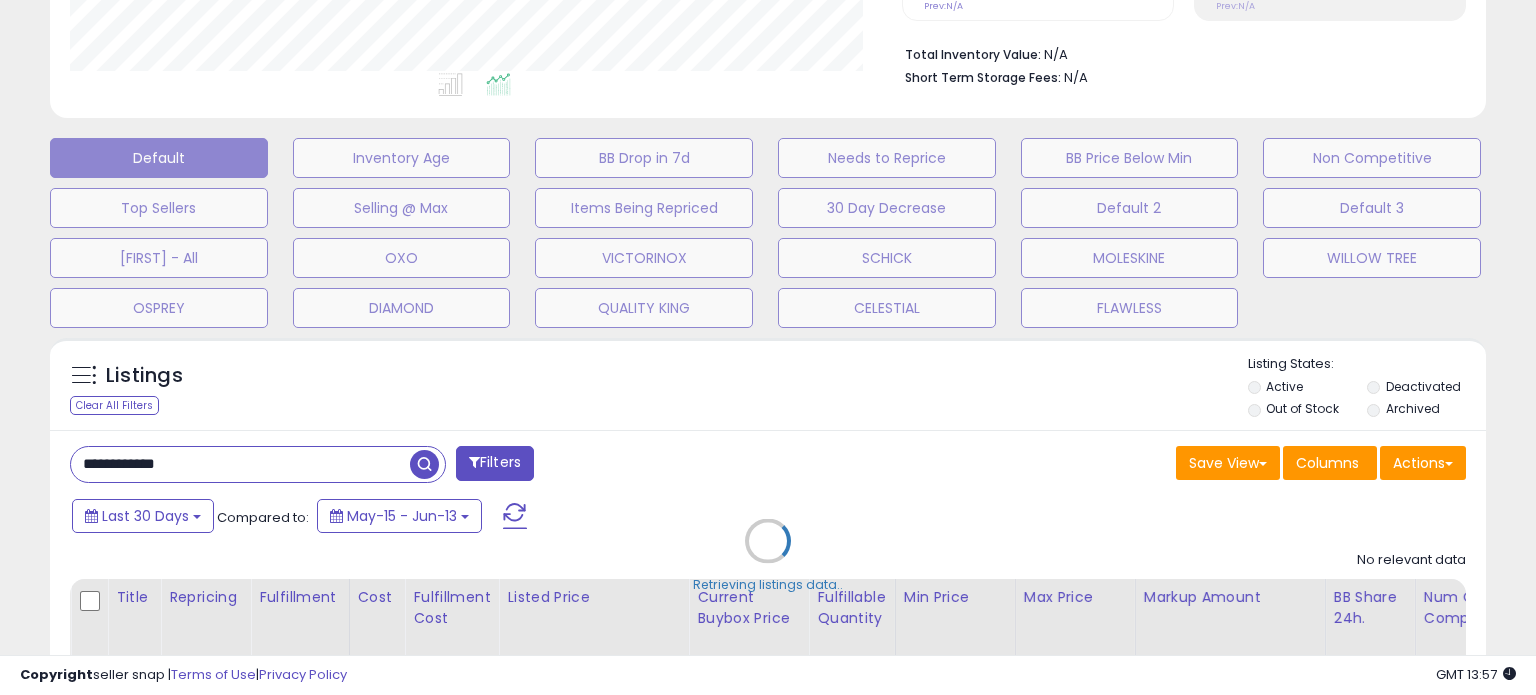 scroll, scrollTop: 999589, scrollLeft: 999168, axis: both 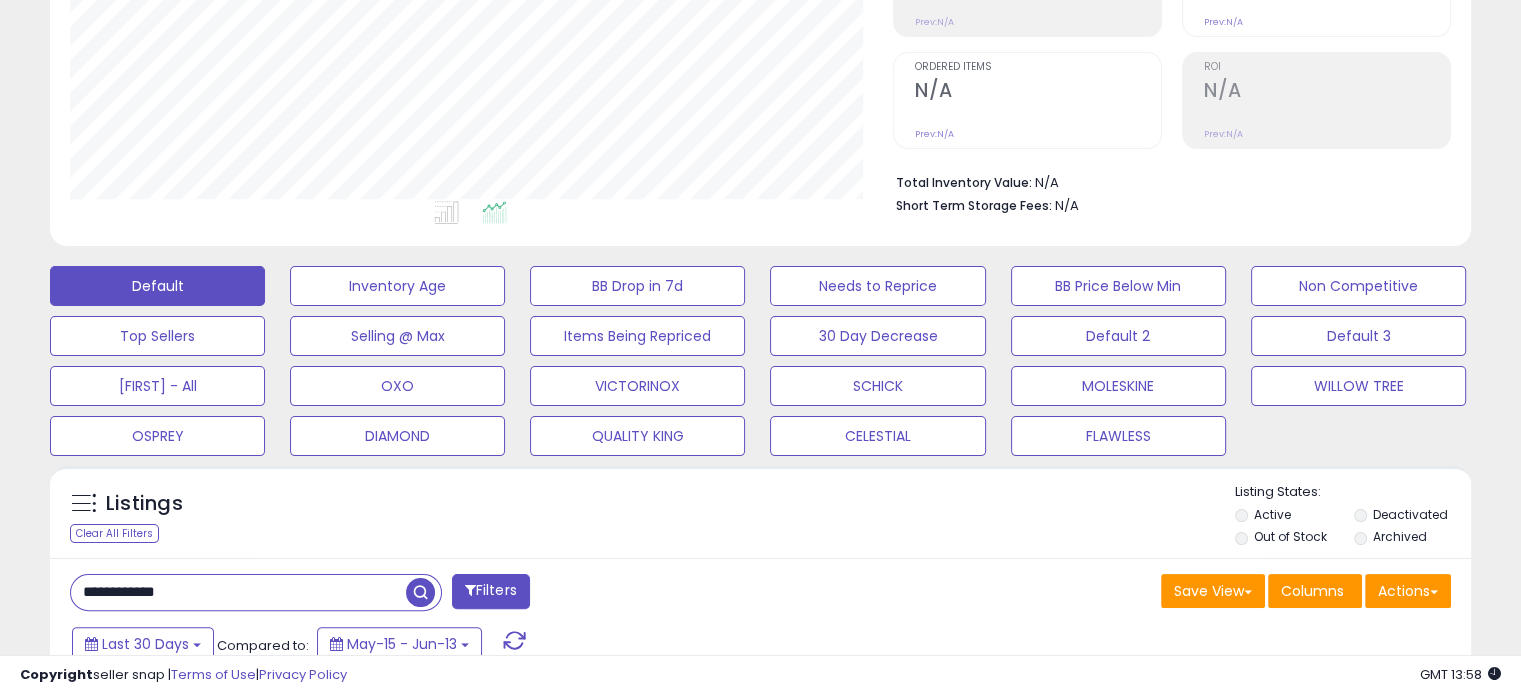 click on "**********" at bounding box center (238, 592) 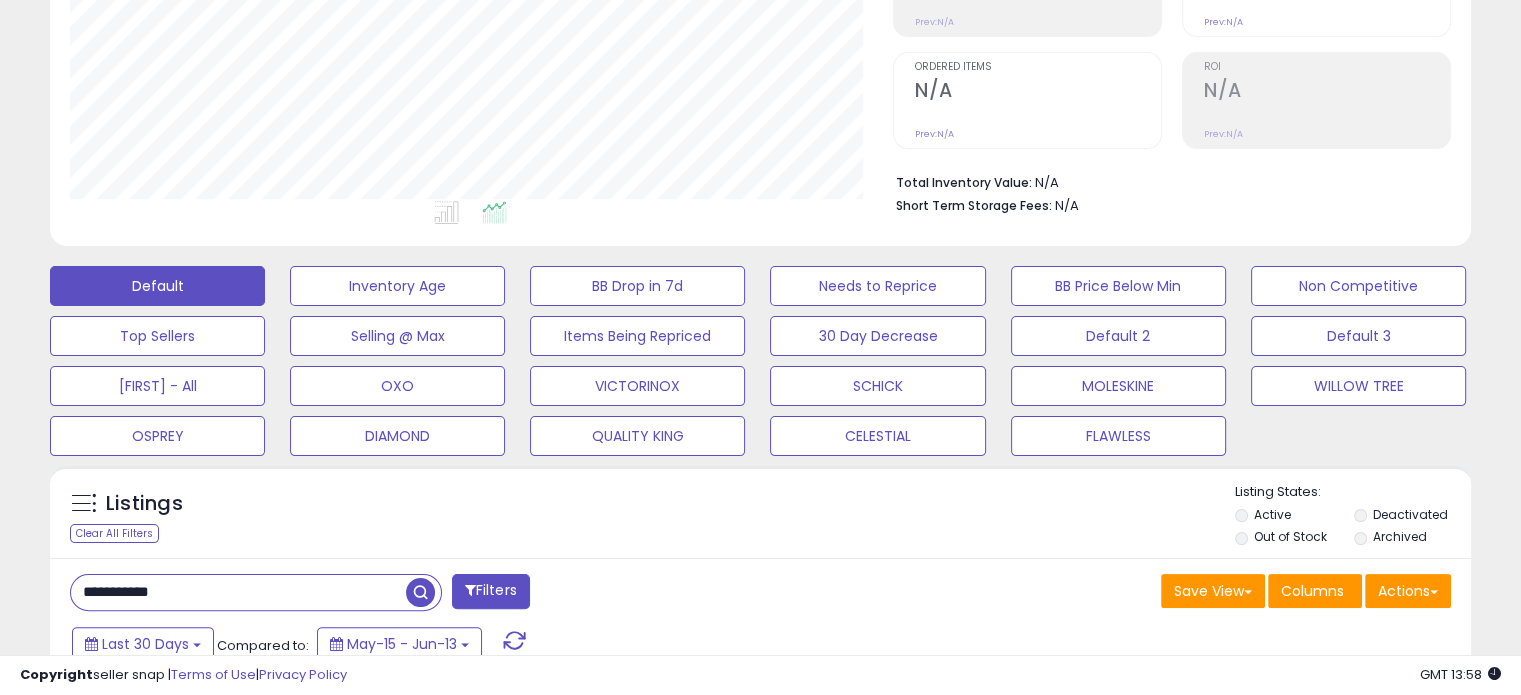 click at bounding box center [420, 592] 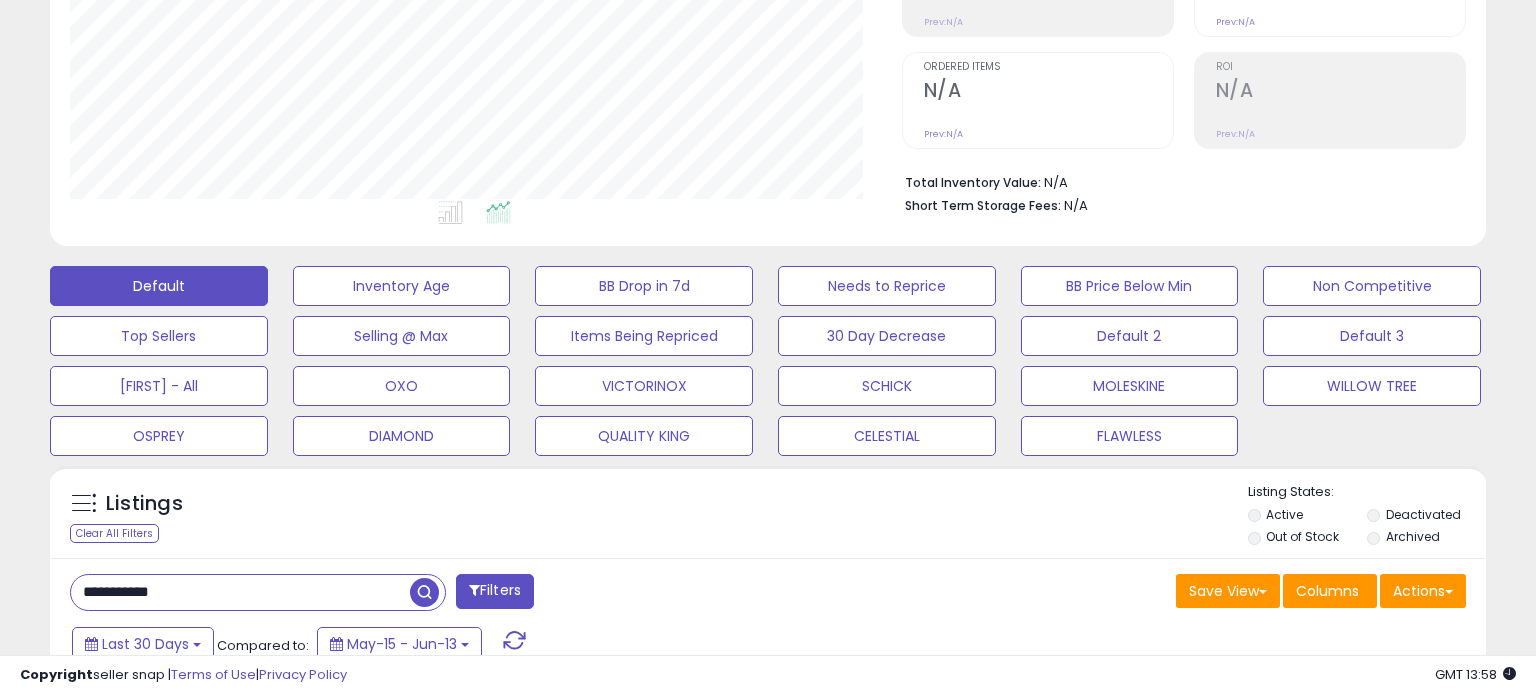 scroll, scrollTop: 999589, scrollLeft: 999168, axis: both 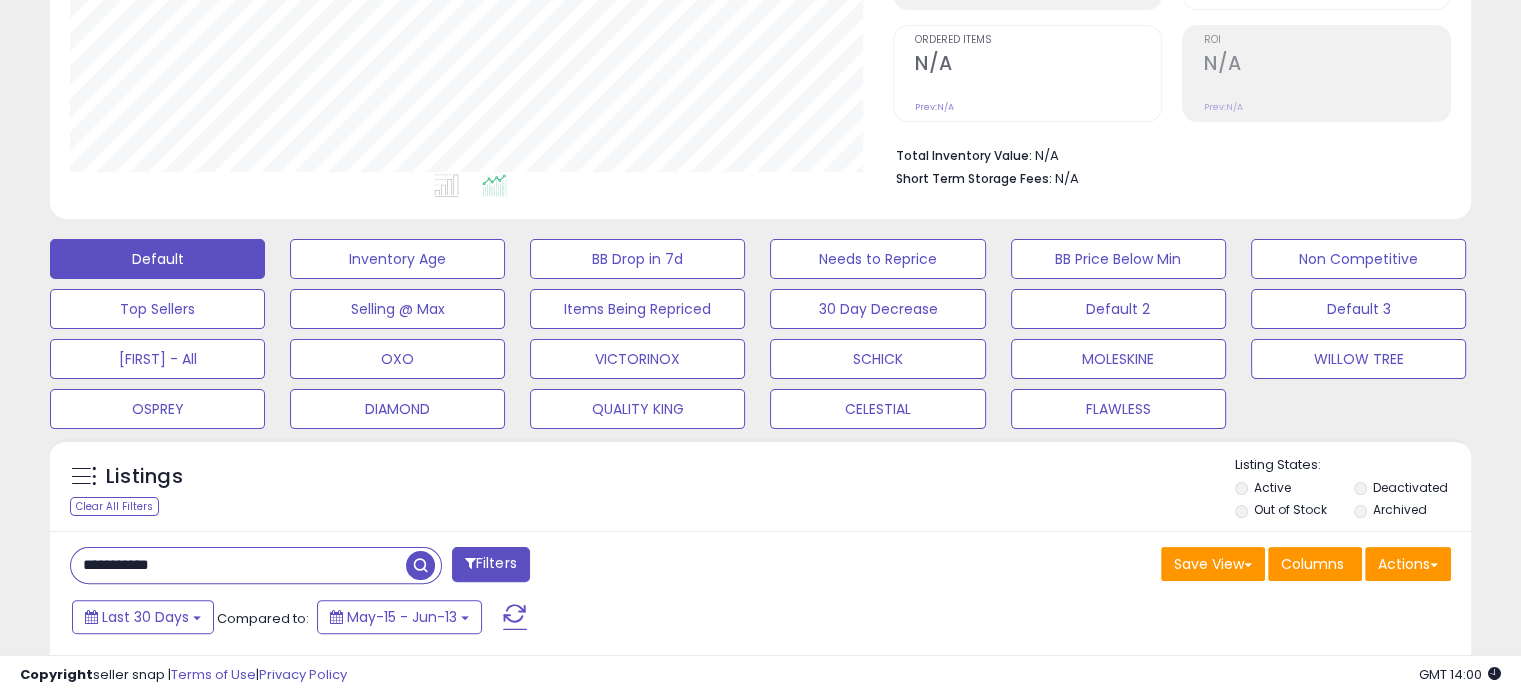 click on "**********" at bounding box center (238, 565) 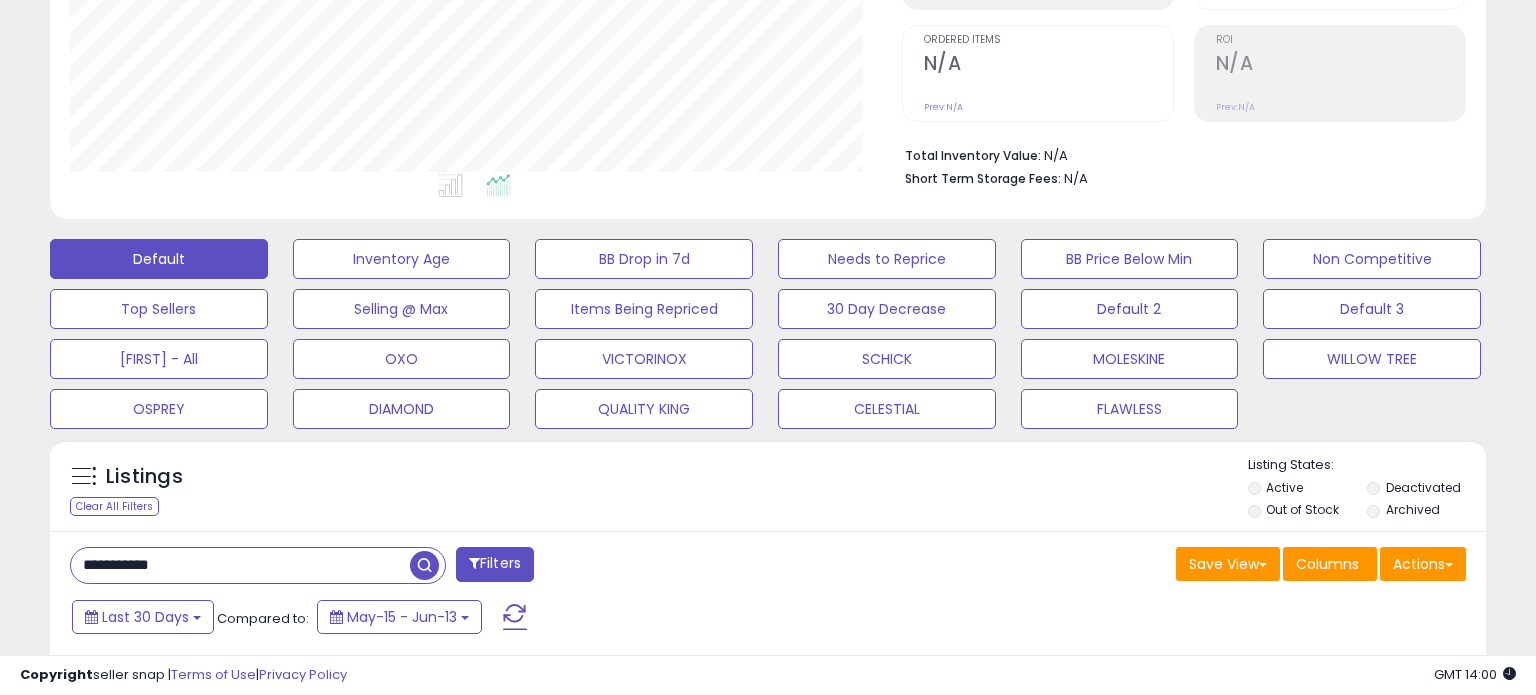 scroll, scrollTop: 999589, scrollLeft: 999168, axis: both 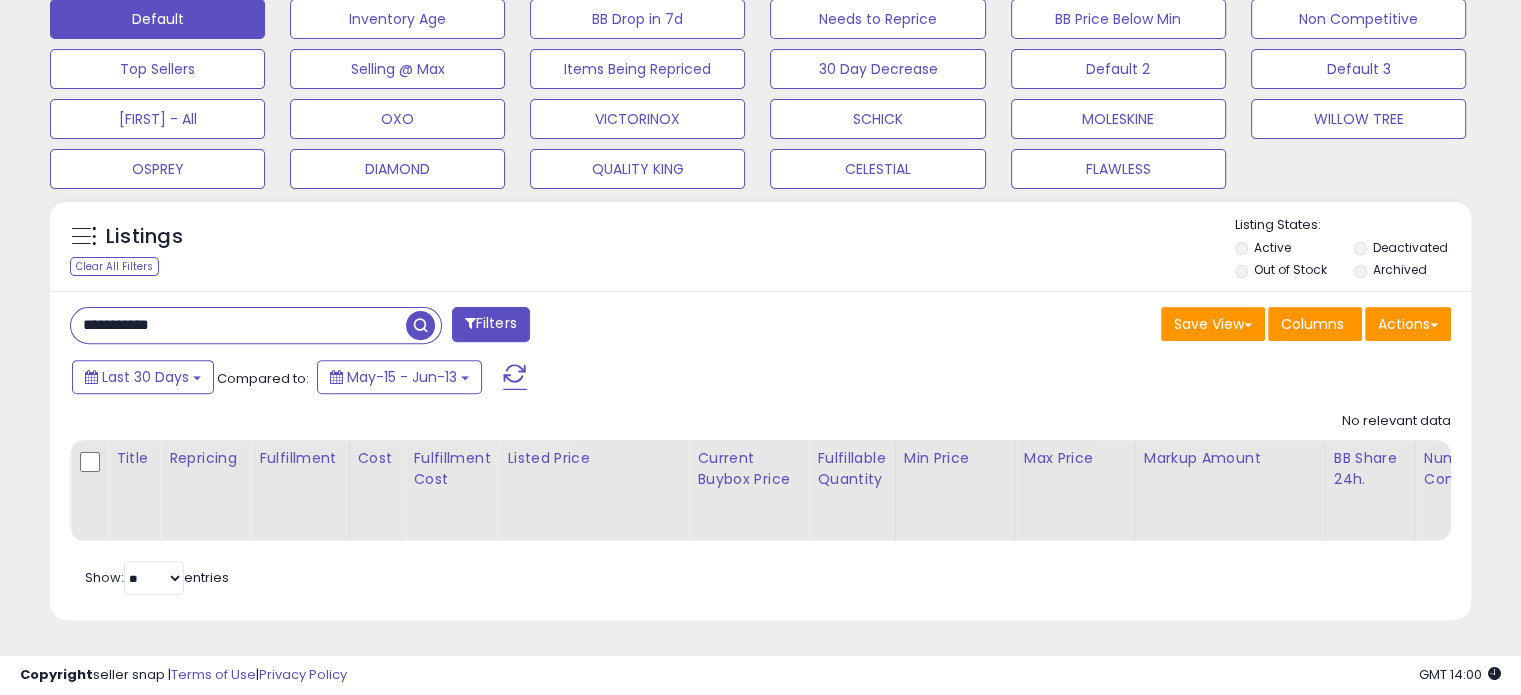 click on "**********" at bounding box center [238, 325] 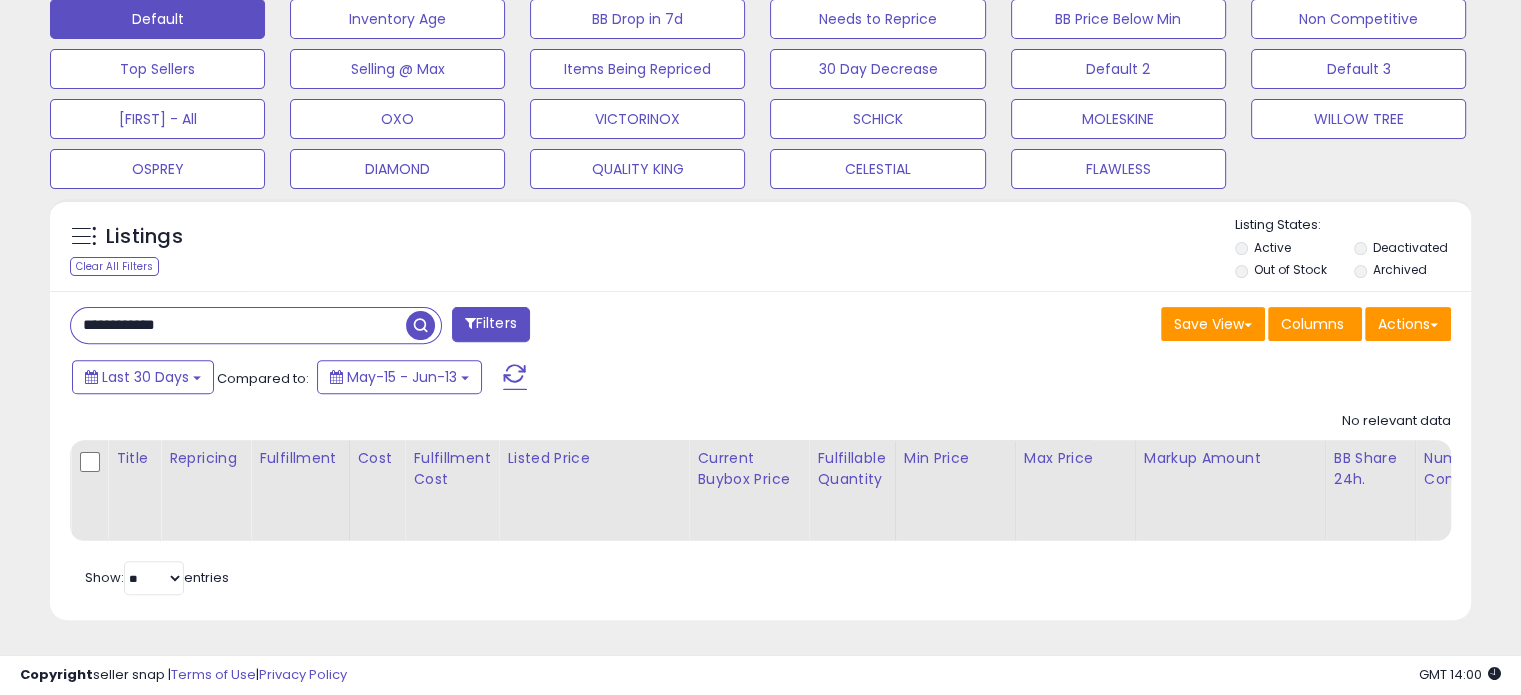 type on "**********" 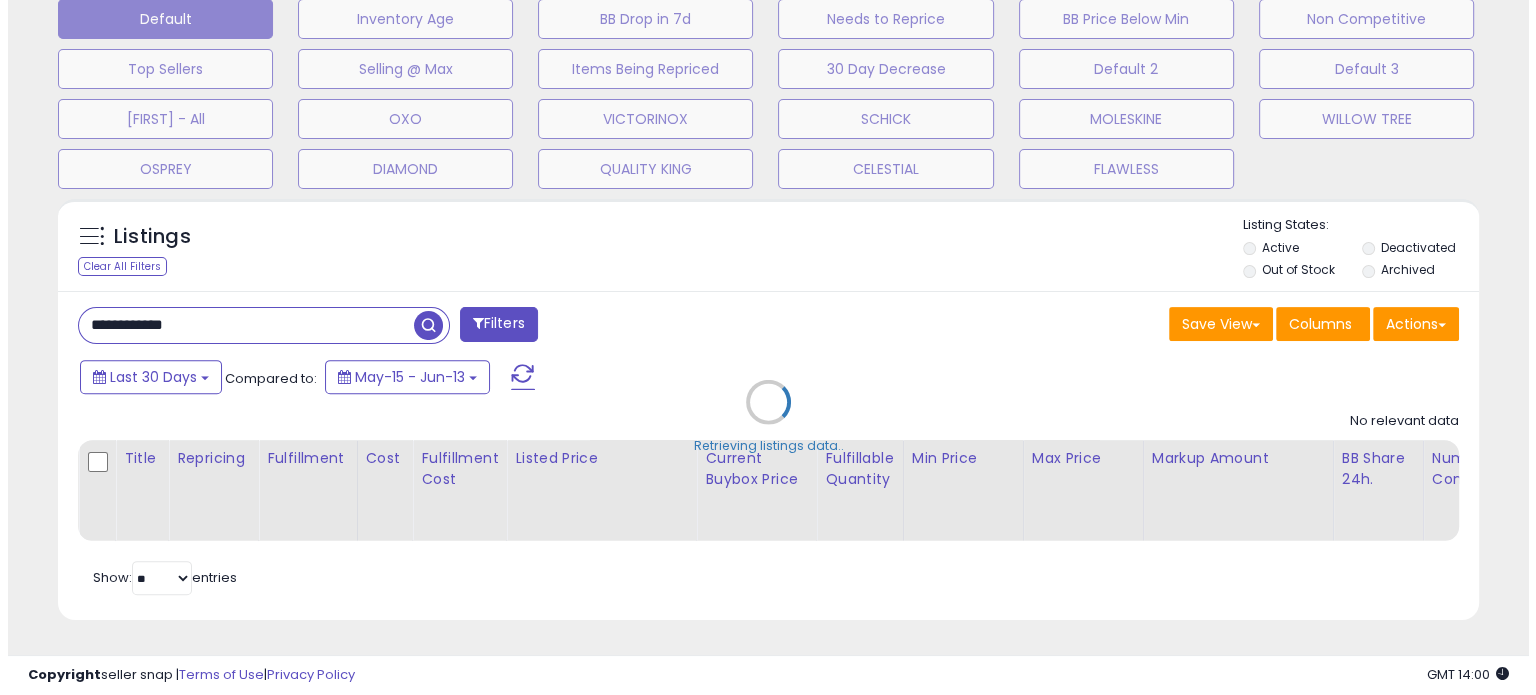 scroll, scrollTop: 999589, scrollLeft: 999168, axis: both 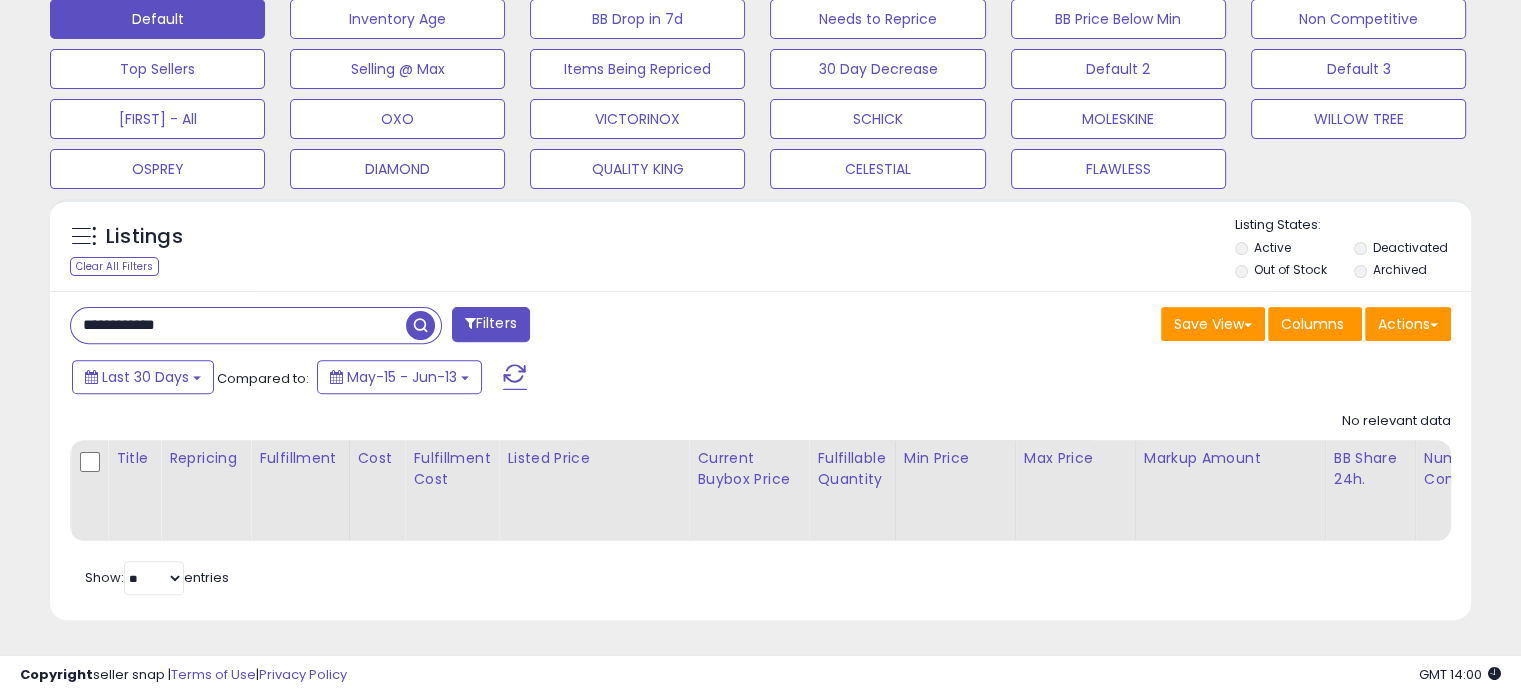 click on "**********" at bounding box center (238, 325) 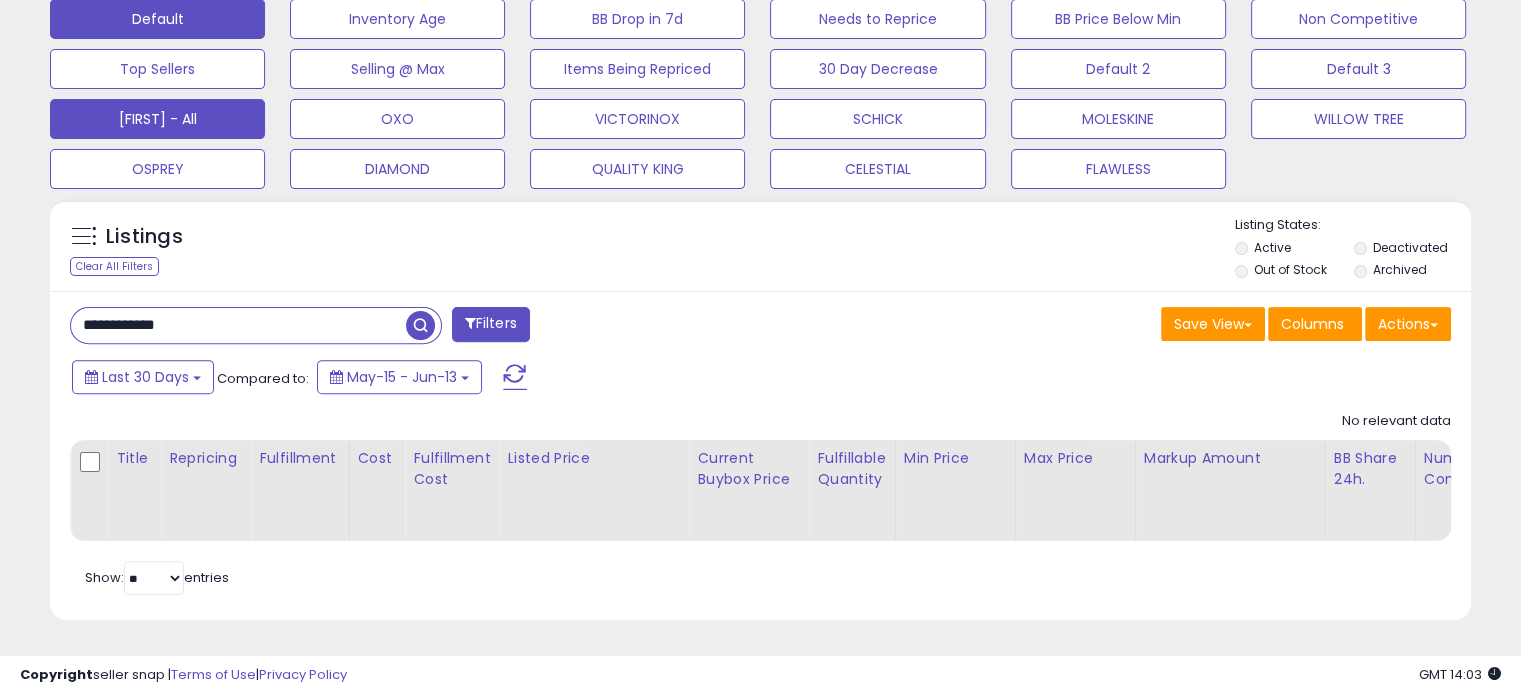click on "[FIRST] - All" at bounding box center [397, 19] 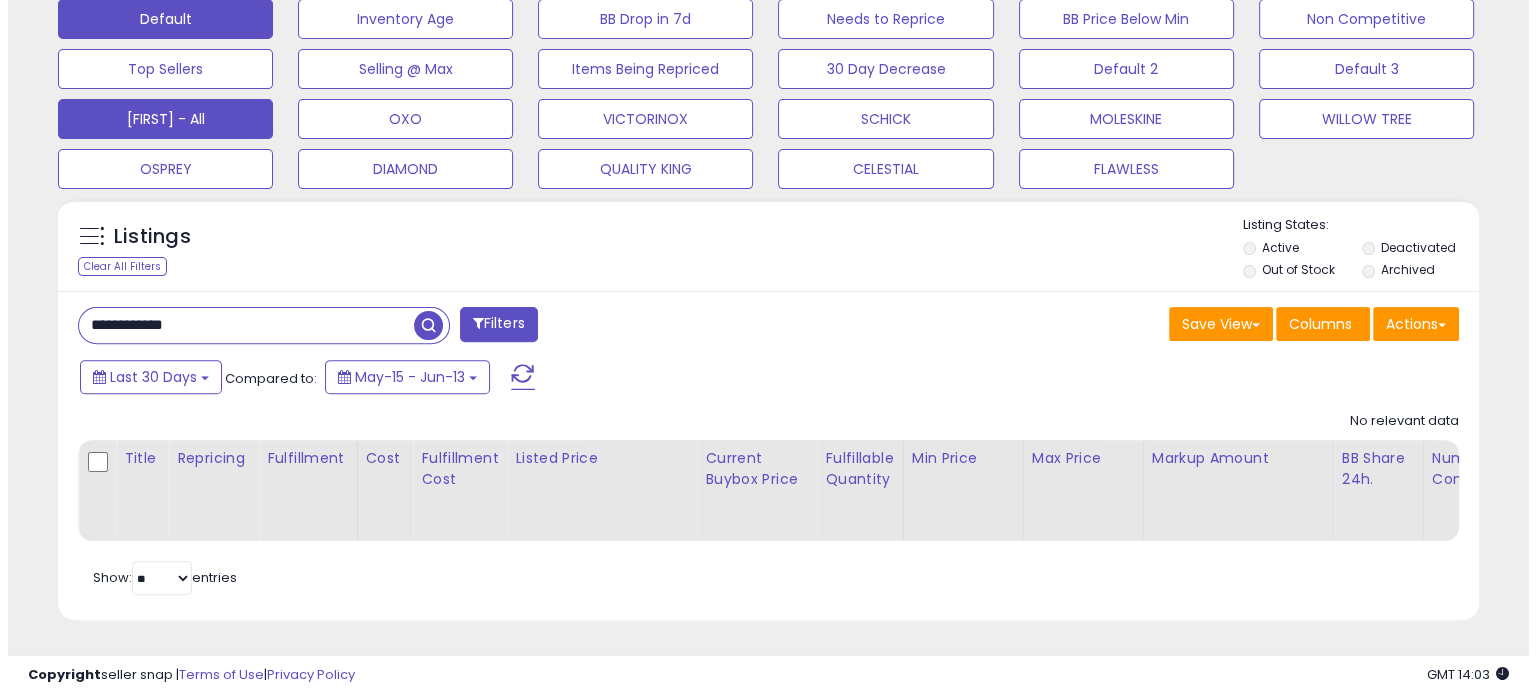 scroll, scrollTop: 999589, scrollLeft: 999168, axis: both 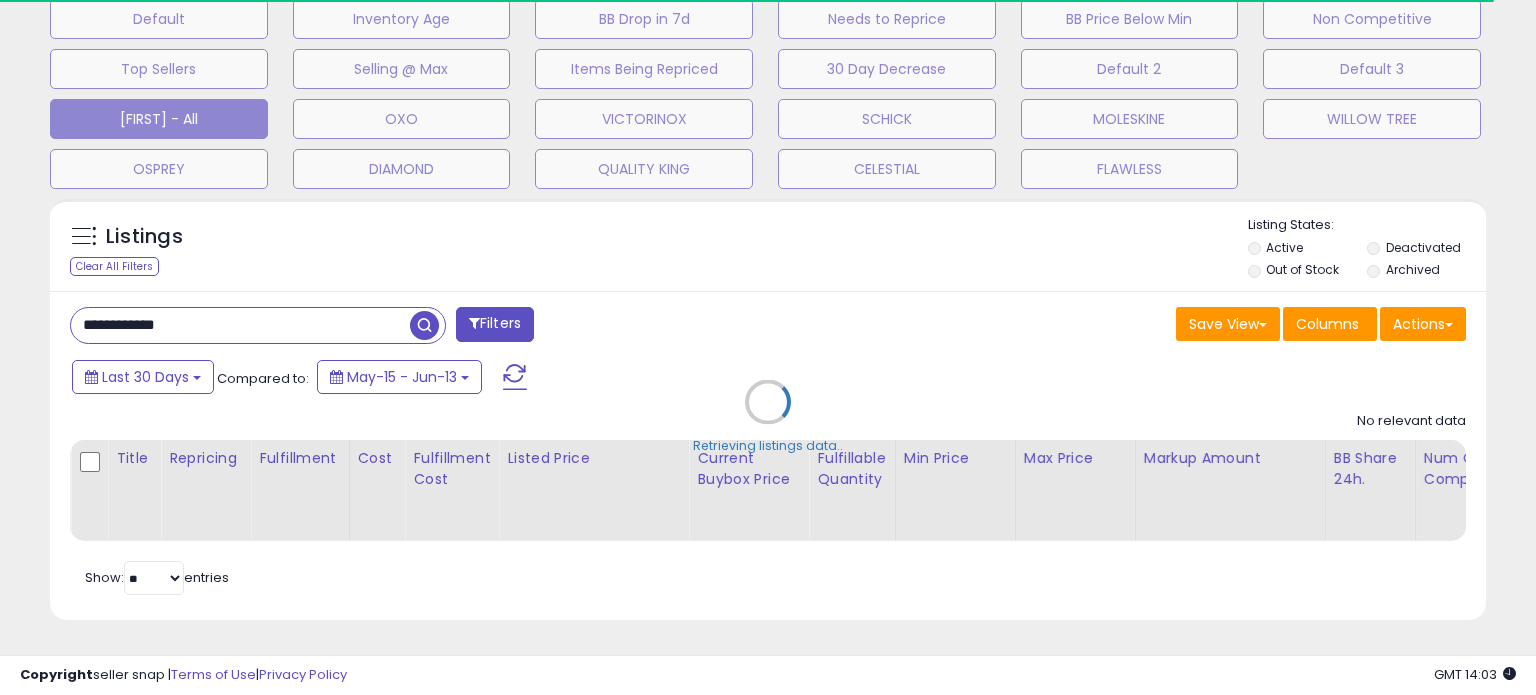 type 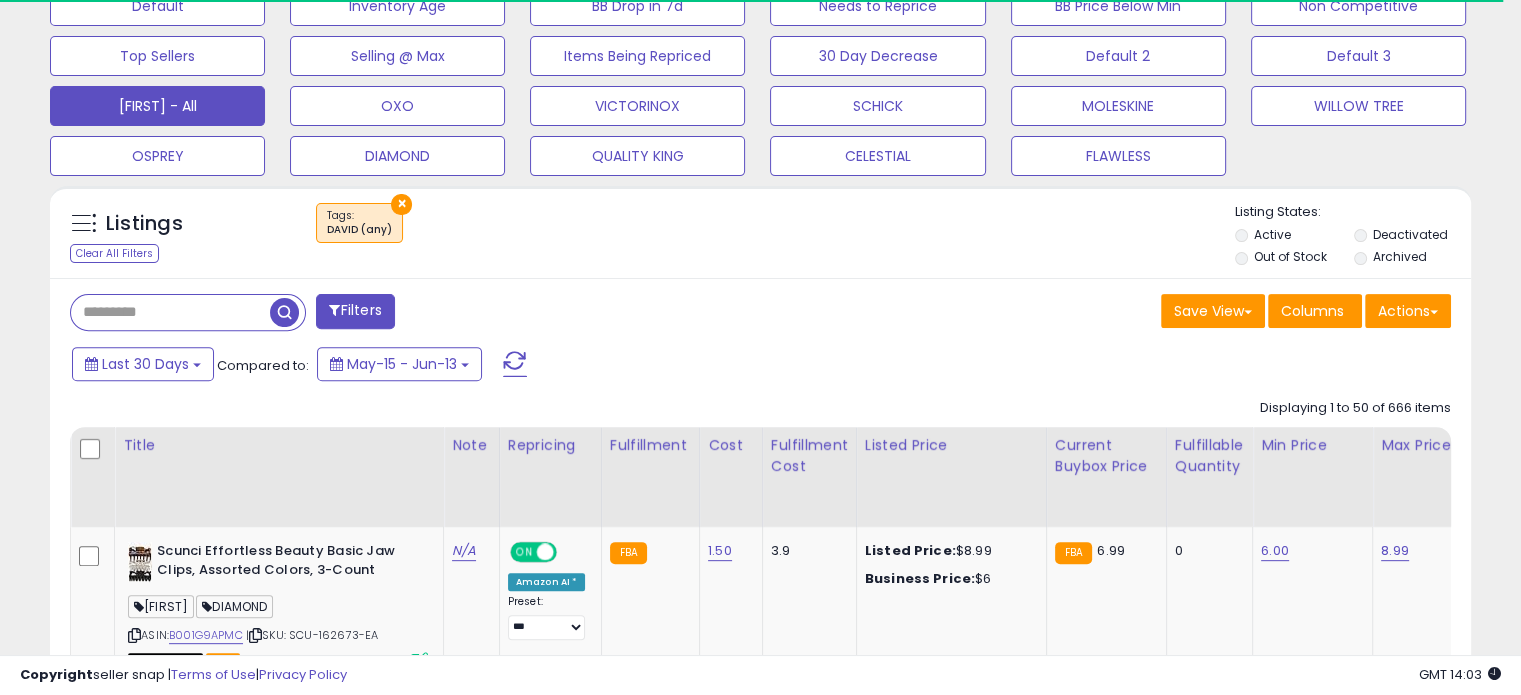 scroll, scrollTop: 409, scrollLeft: 822, axis: both 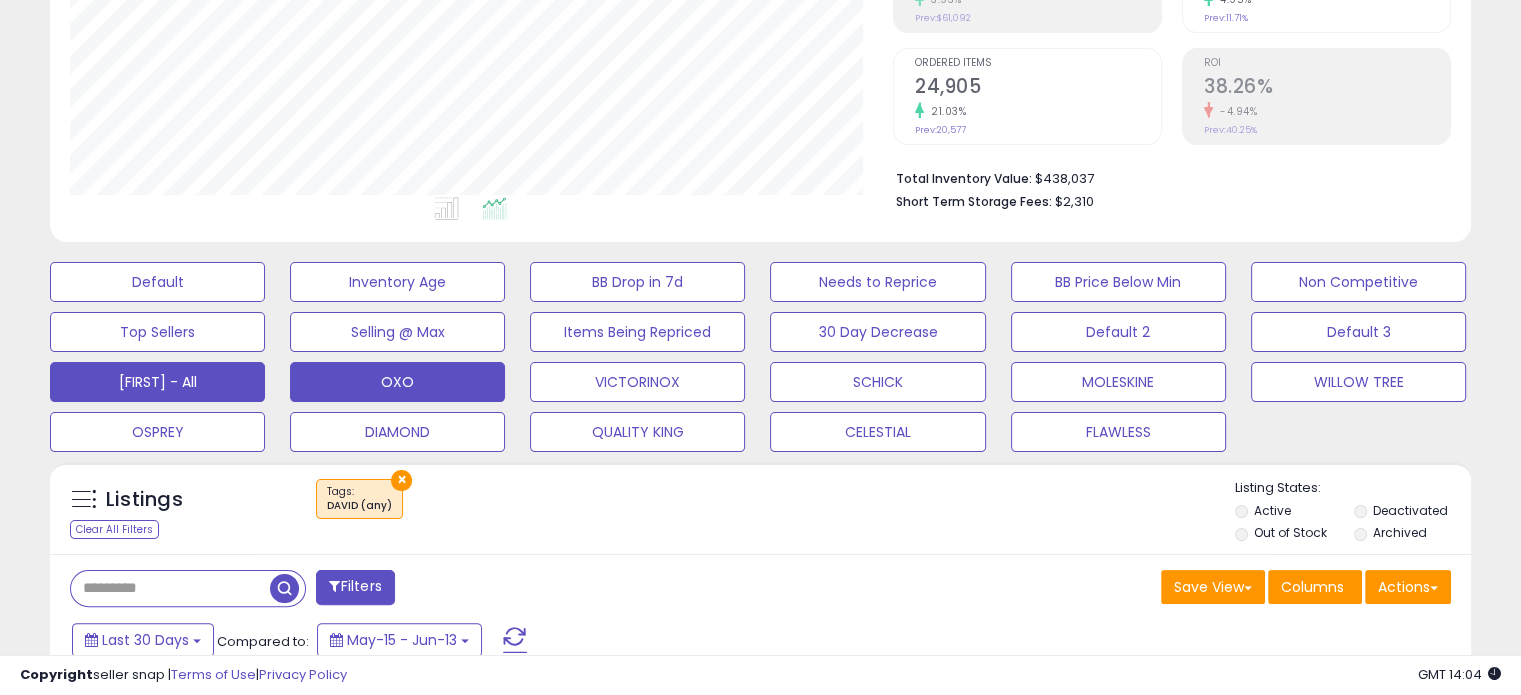 click on "OXO" at bounding box center (157, 282) 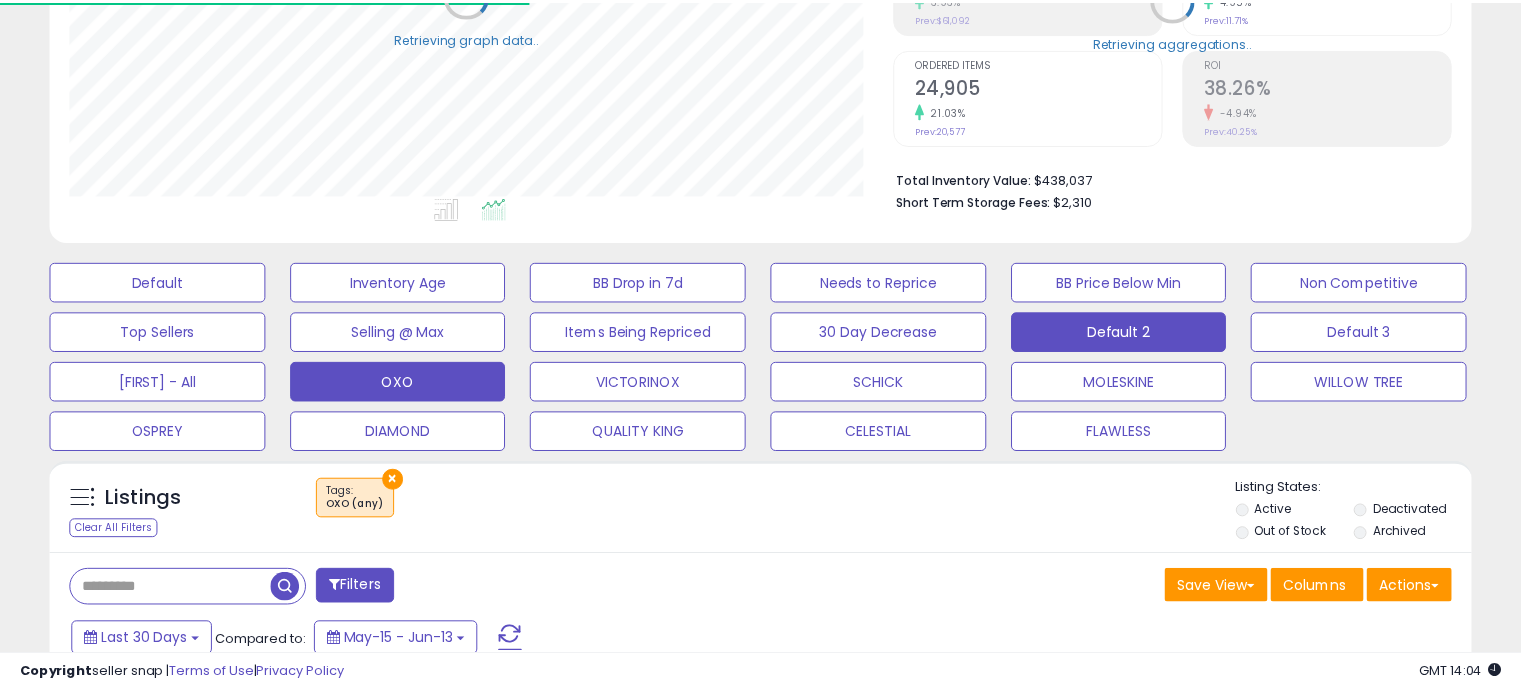scroll, scrollTop: 999589, scrollLeft: 999176, axis: both 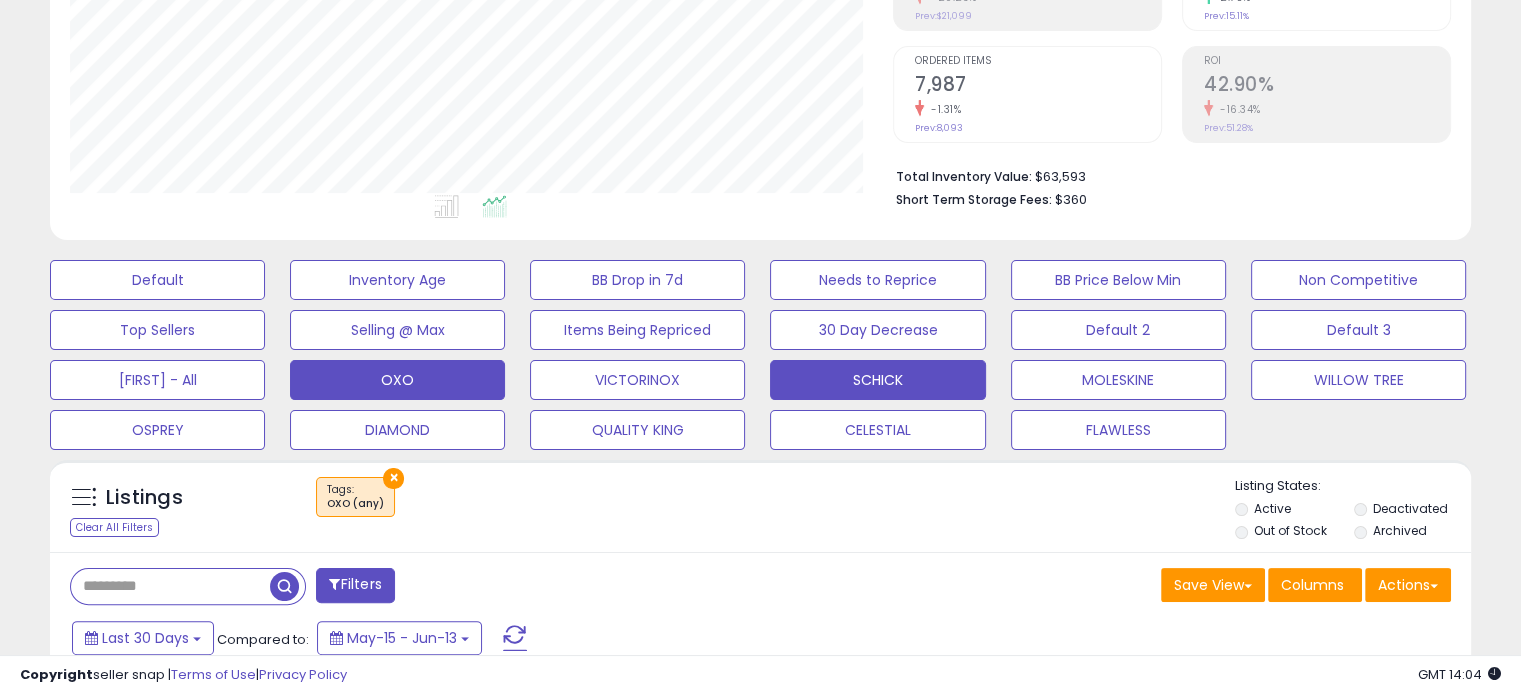 click on "SCHICK" at bounding box center [157, 280] 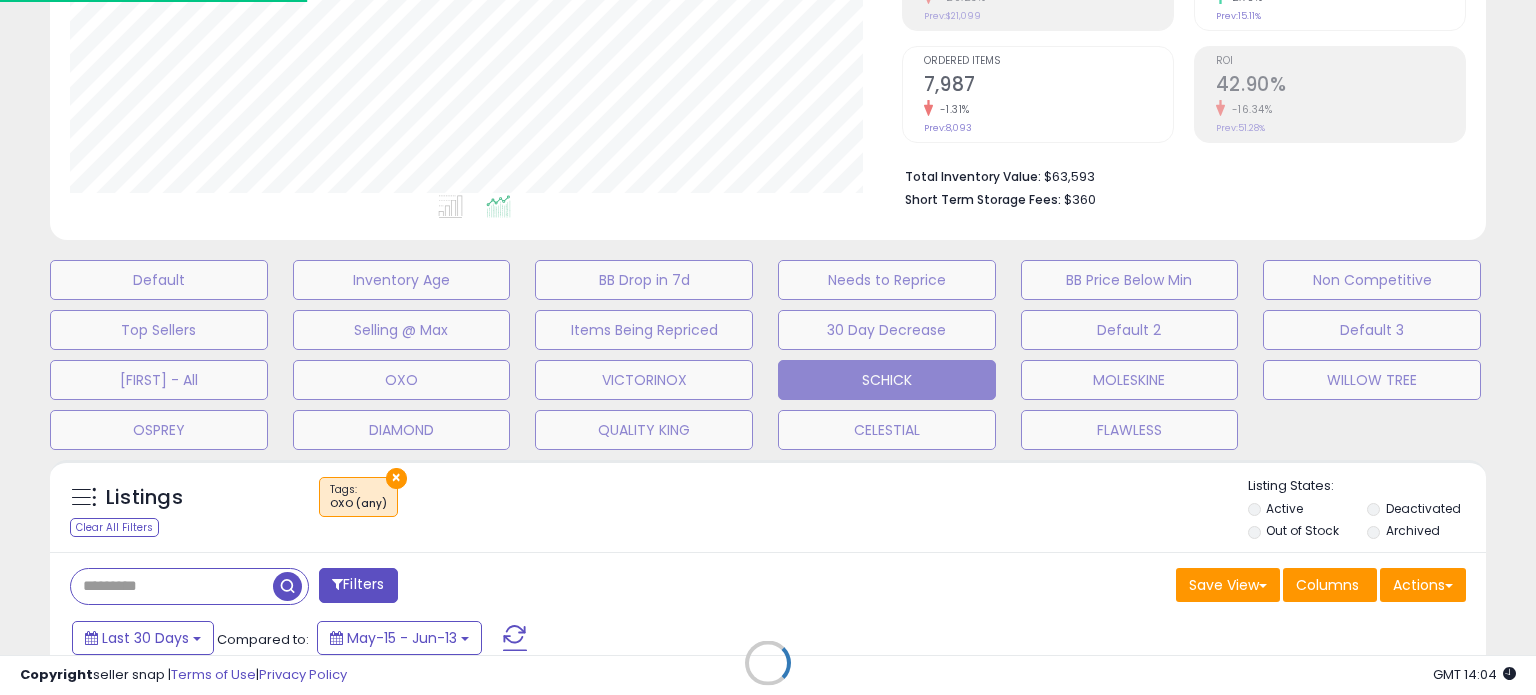 scroll, scrollTop: 999589, scrollLeft: 999168, axis: both 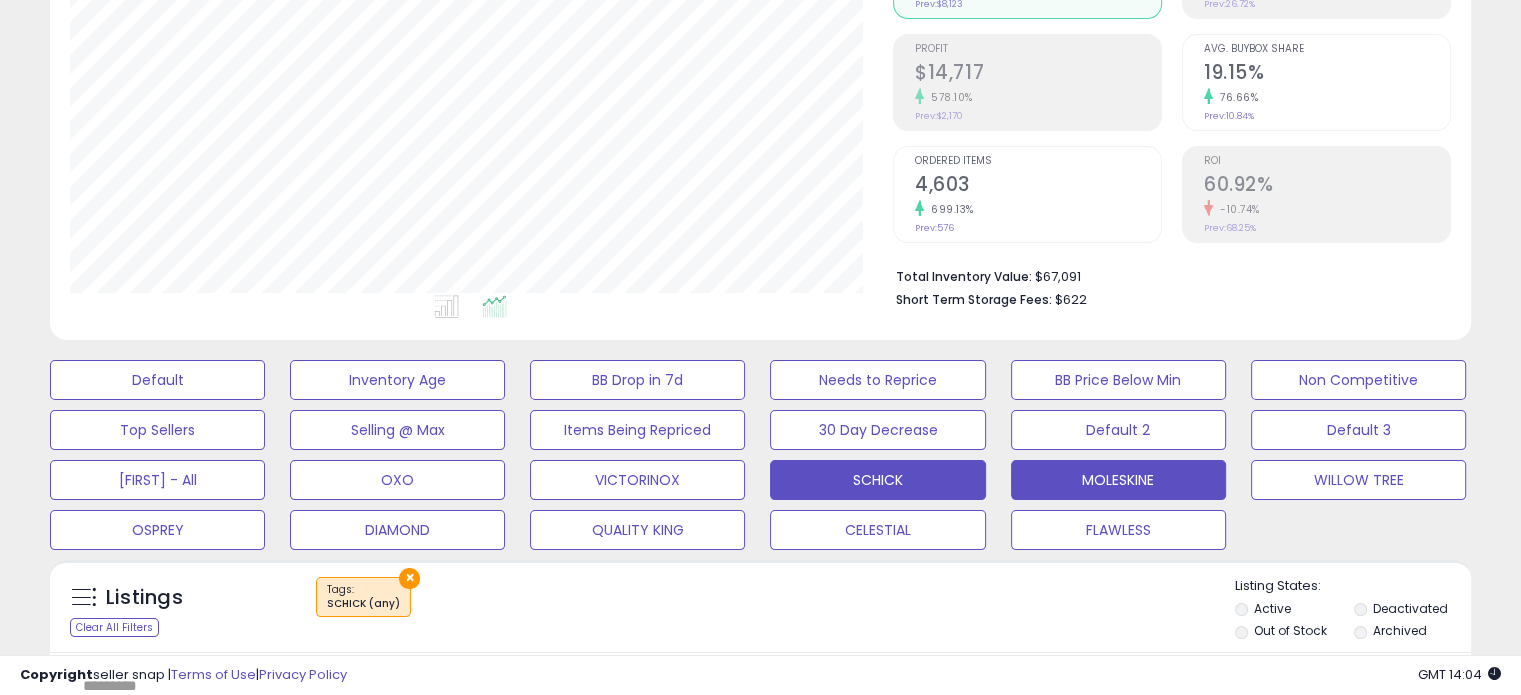 click on "MOLESKINE" at bounding box center (157, 380) 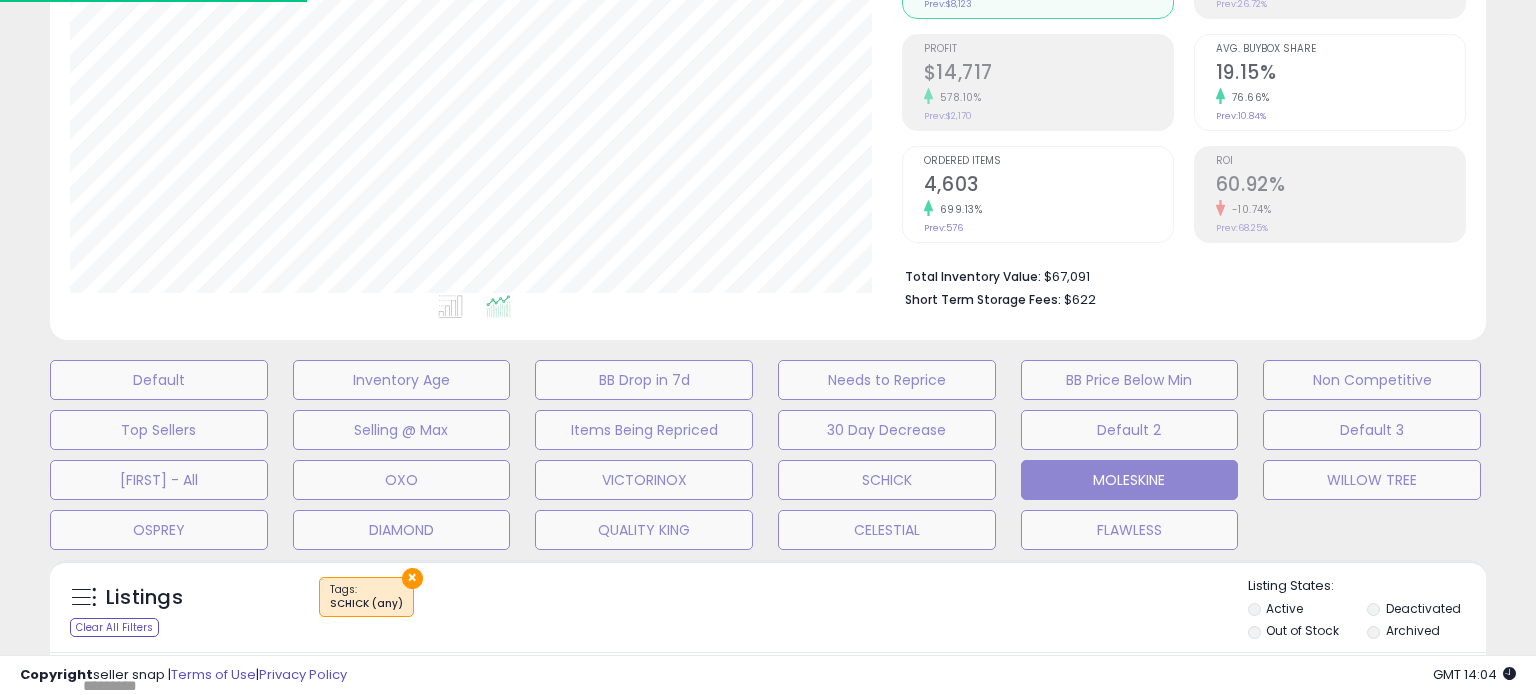 scroll, scrollTop: 999589, scrollLeft: 999168, axis: both 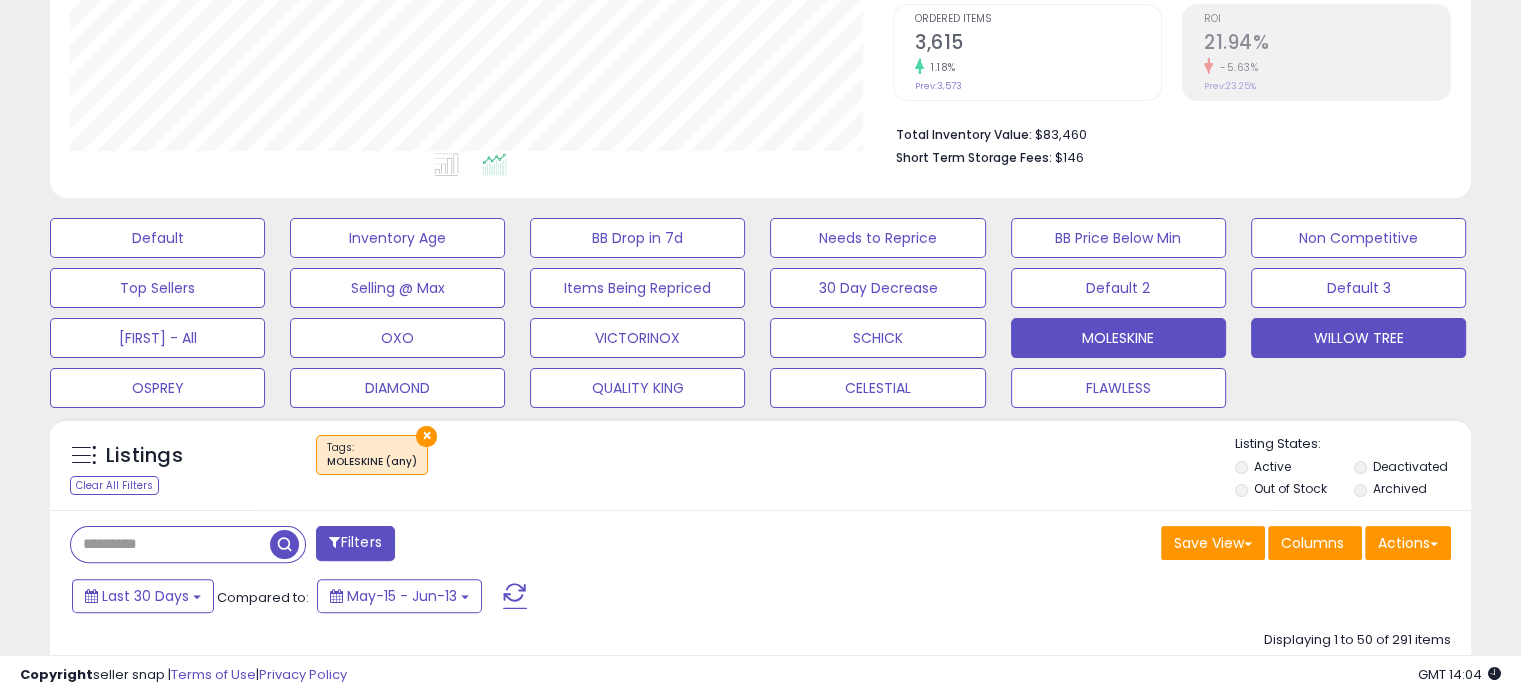 click on "WILLOW TREE" at bounding box center [157, 238] 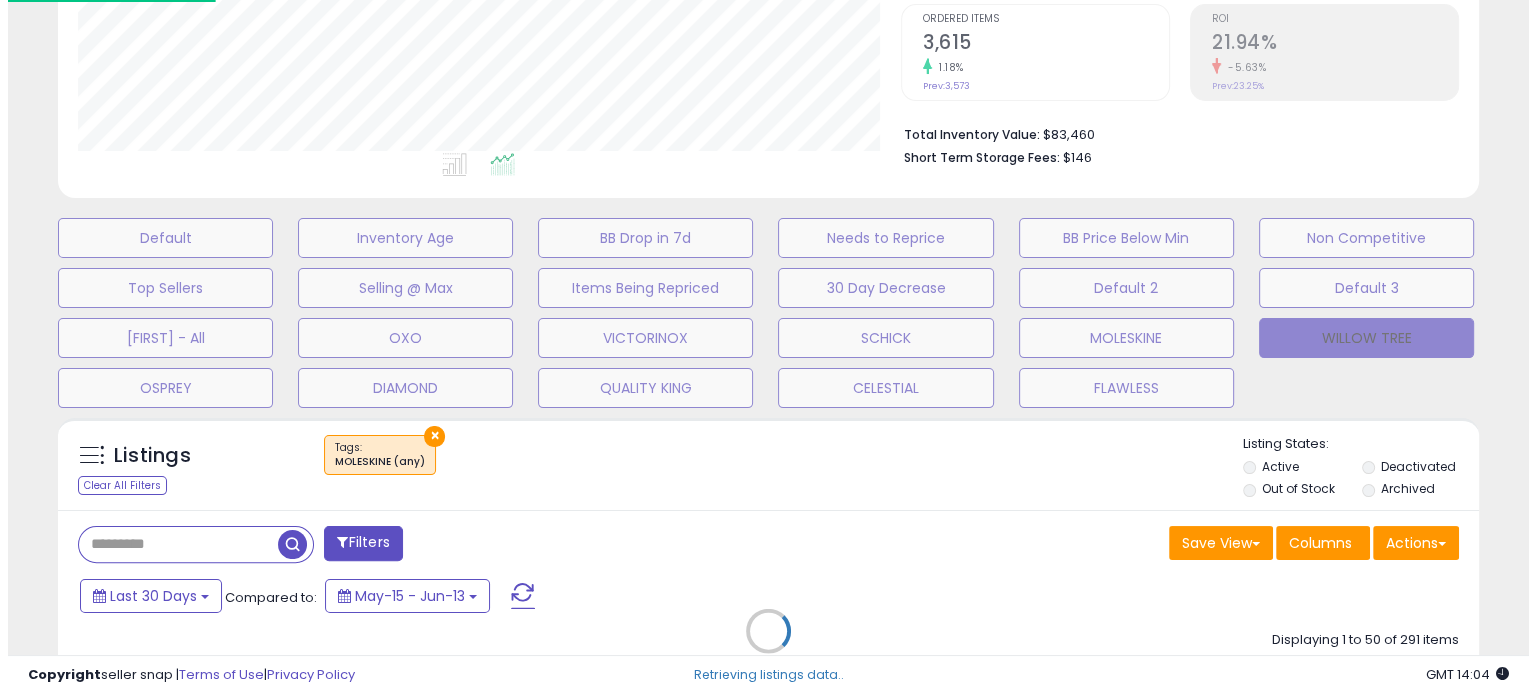 scroll, scrollTop: 999589, scrollLeft: 999168, axis: both 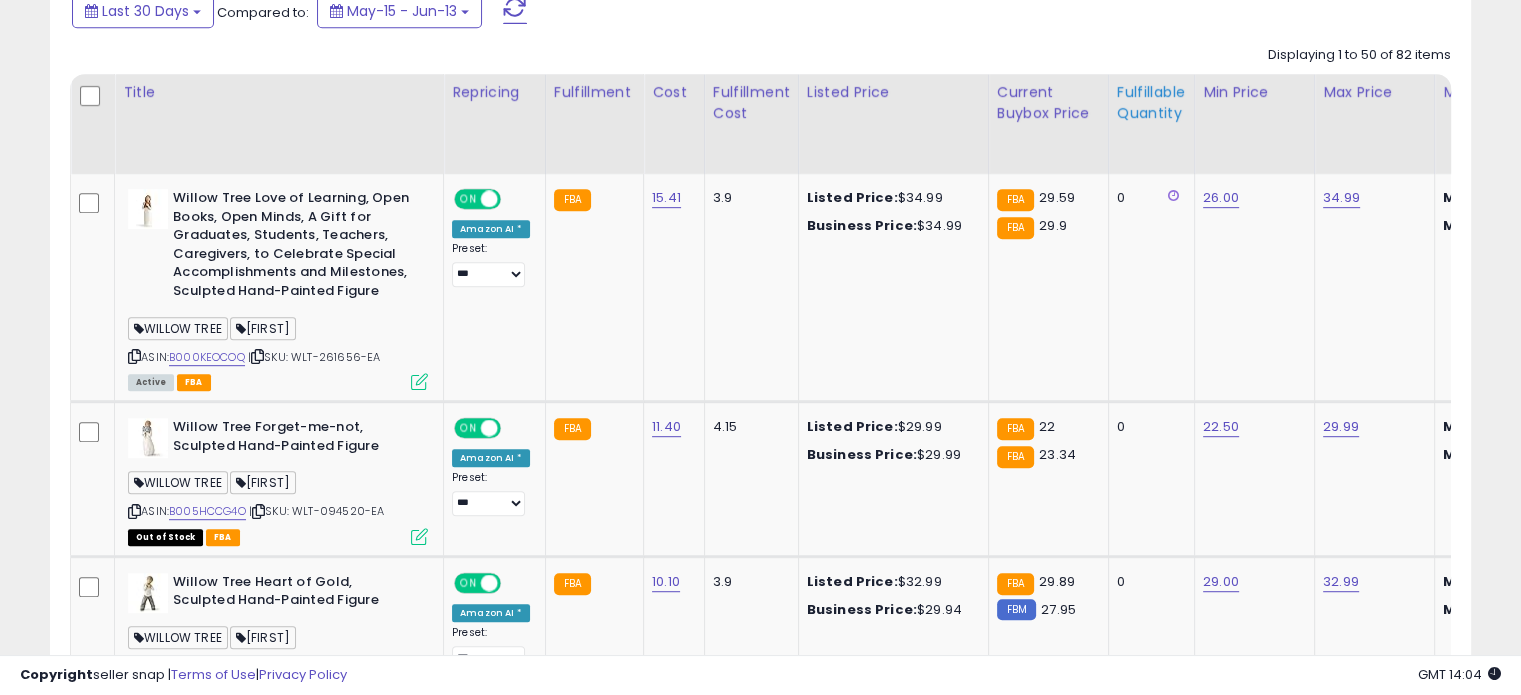 click on "Fulfillable Quantity" at bounding box center (1151, 103) 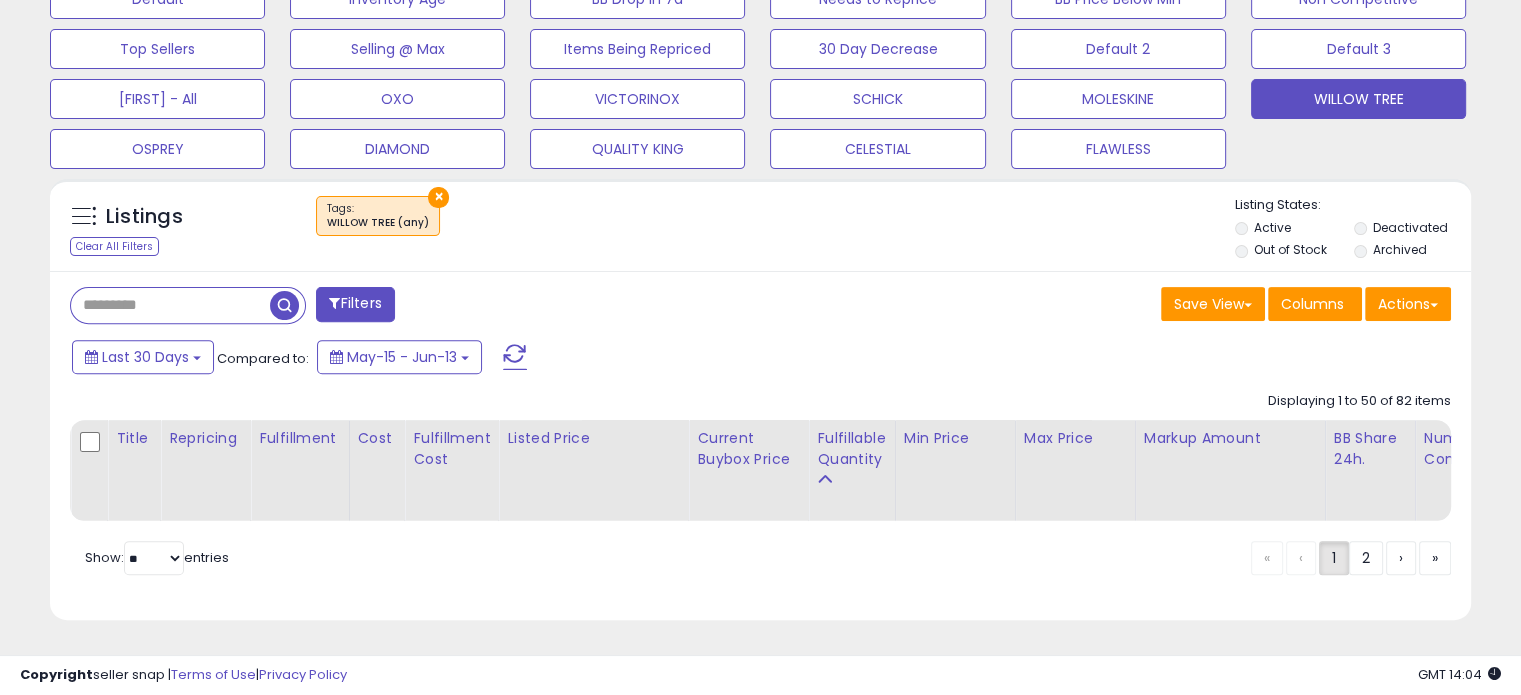 scroll, scrollTop: 664, scrollLeft: 0, axis: vertical 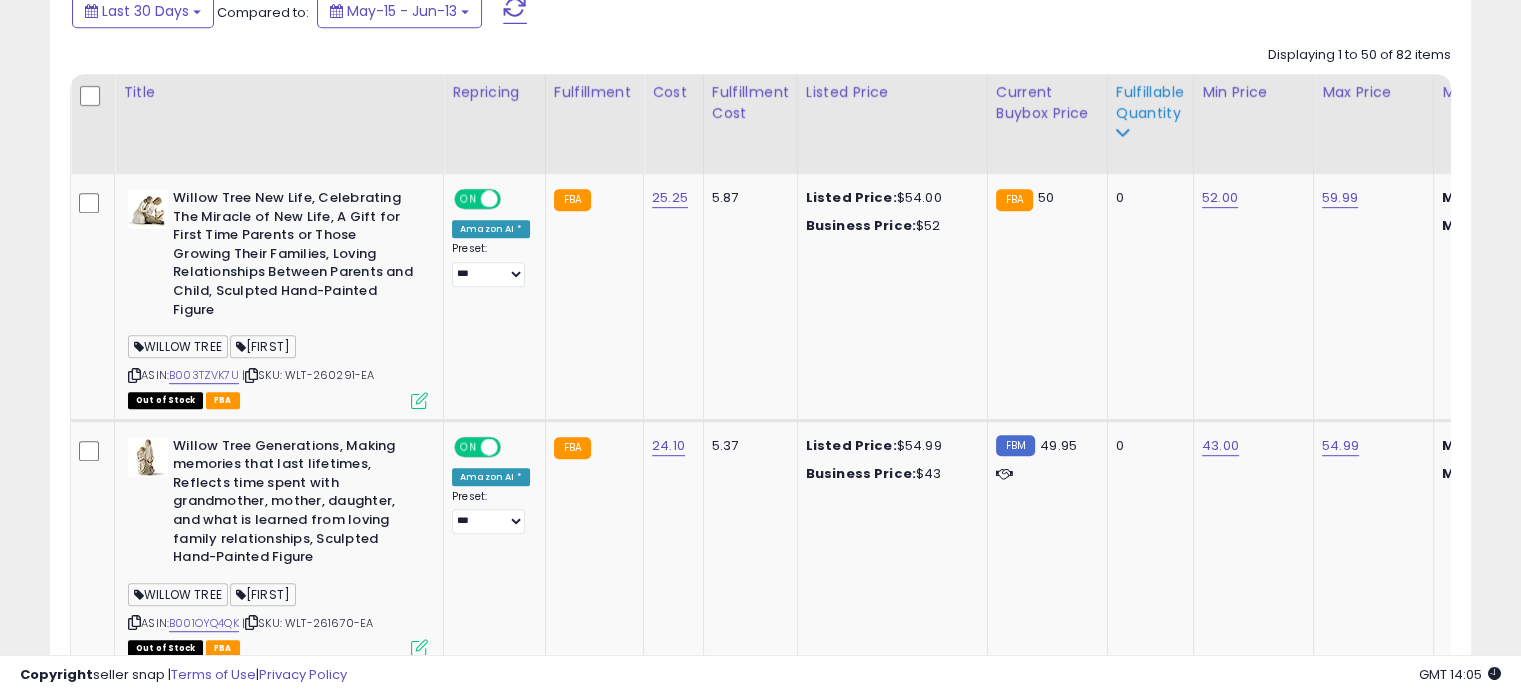 click on "Fulfillable Quantity" at bounding box center [1150, 103] 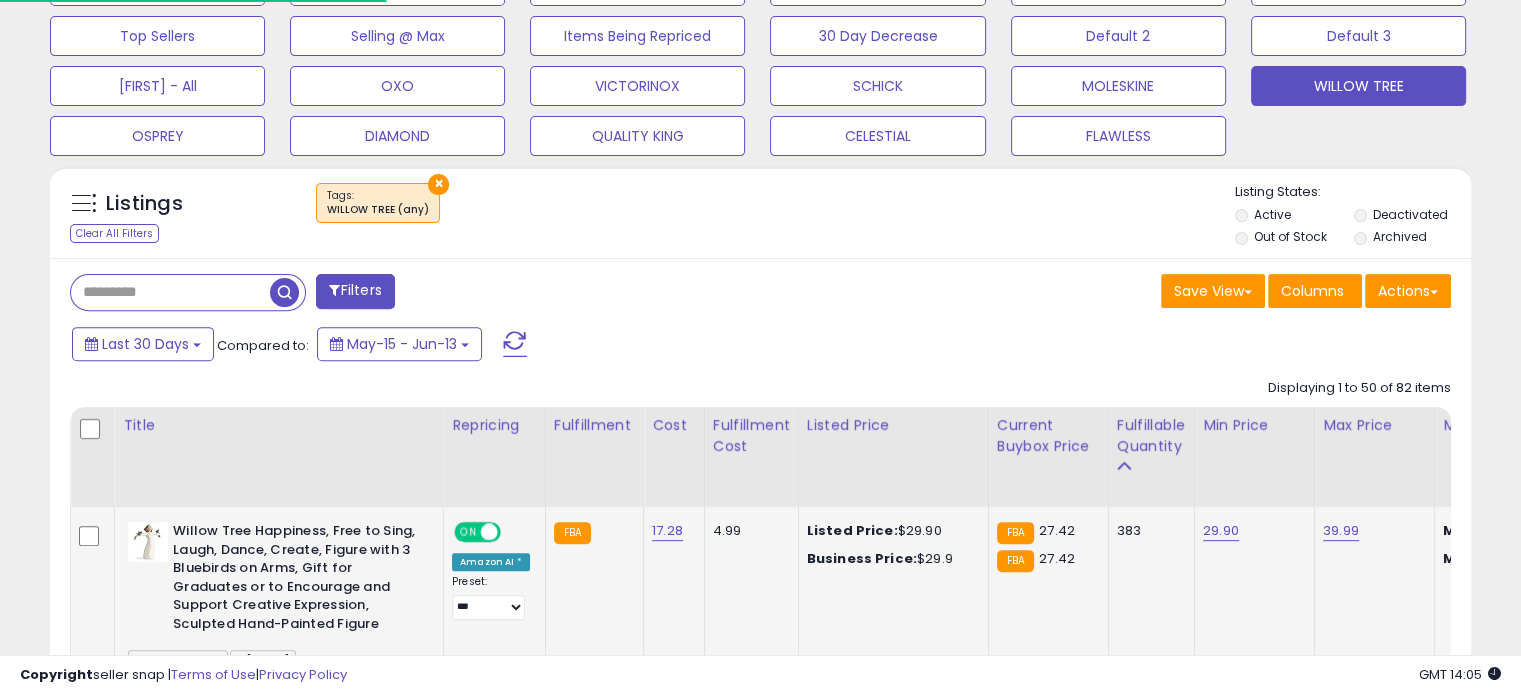 scroll, scrollTop: 997, scrollLeft: 0, axis: vertical 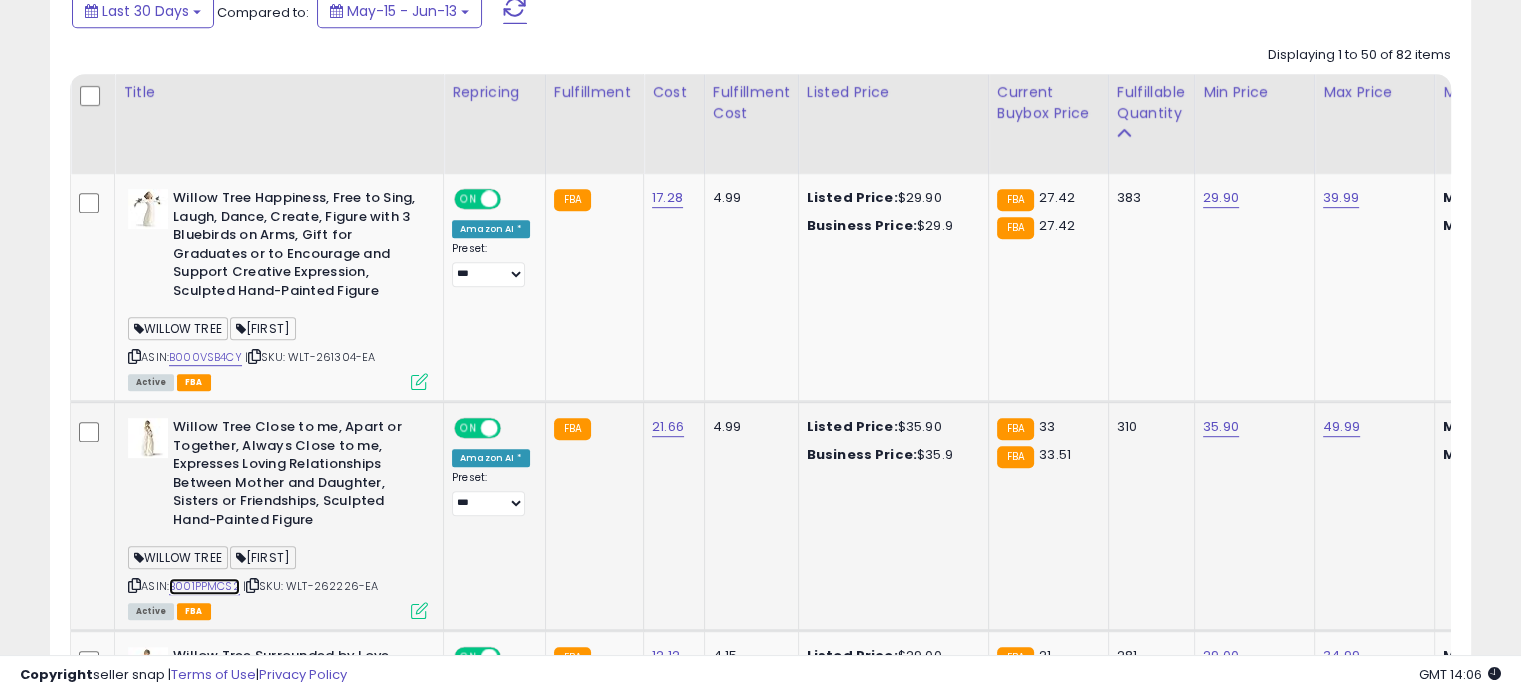 click on "B001PPMCS2" at bounding box center [204, 586] 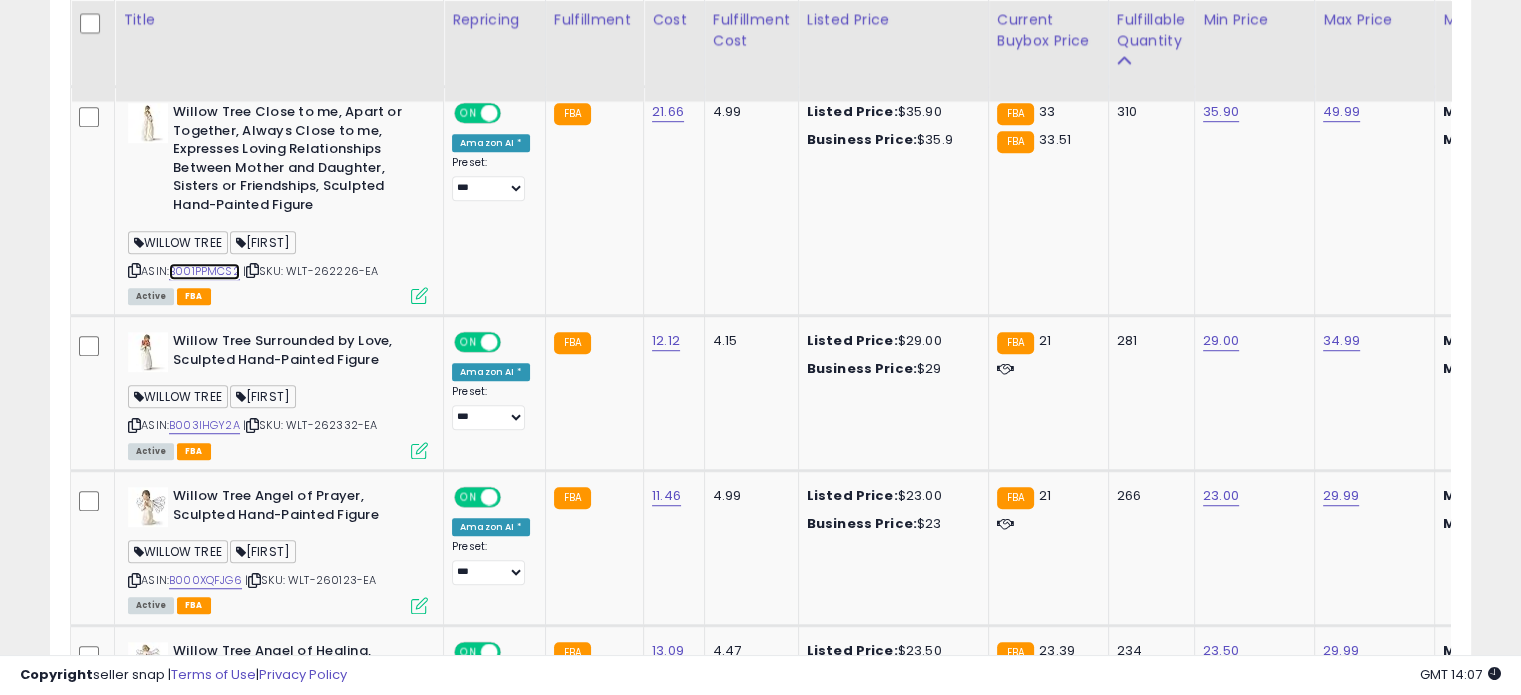 scroll, scrollTop: 0, scrollLeft: 44, axis: horizontal 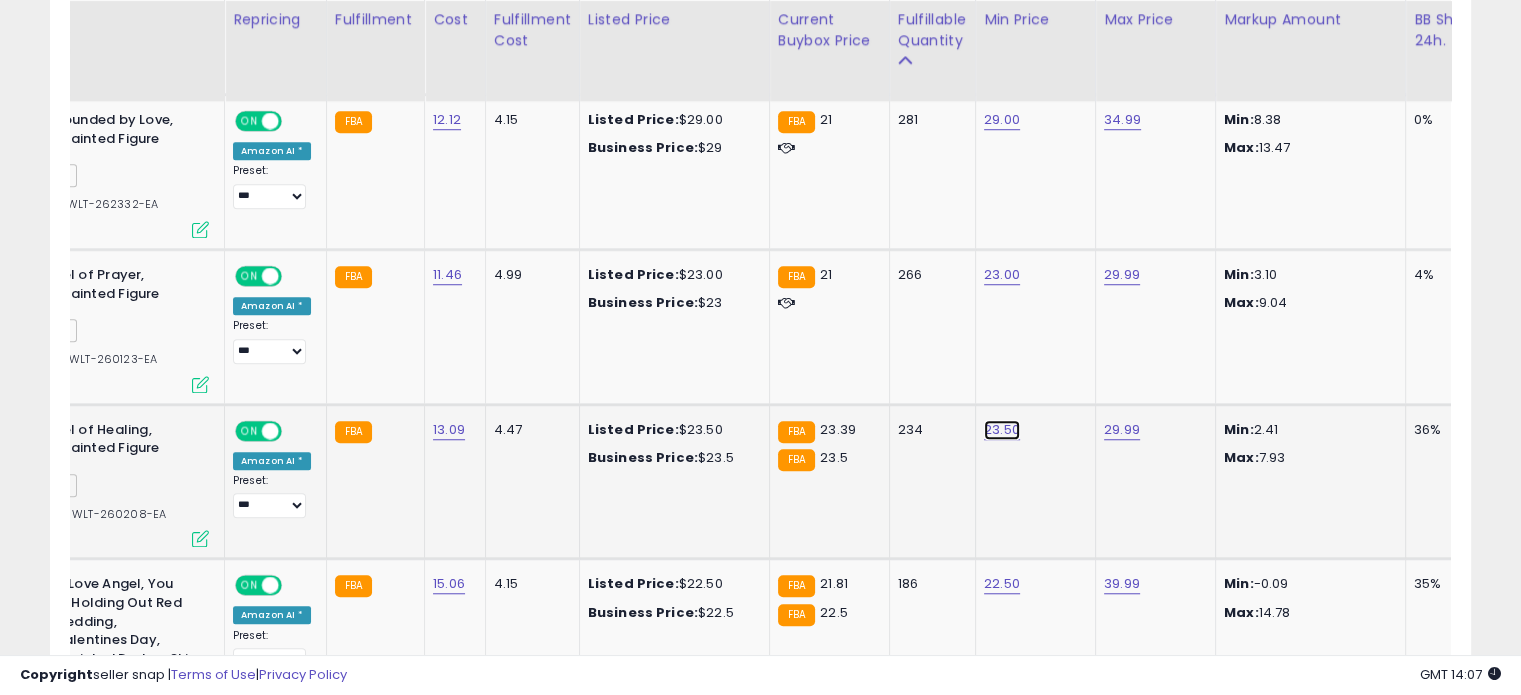 click on "23.50" at bounding box center (1002, -338) 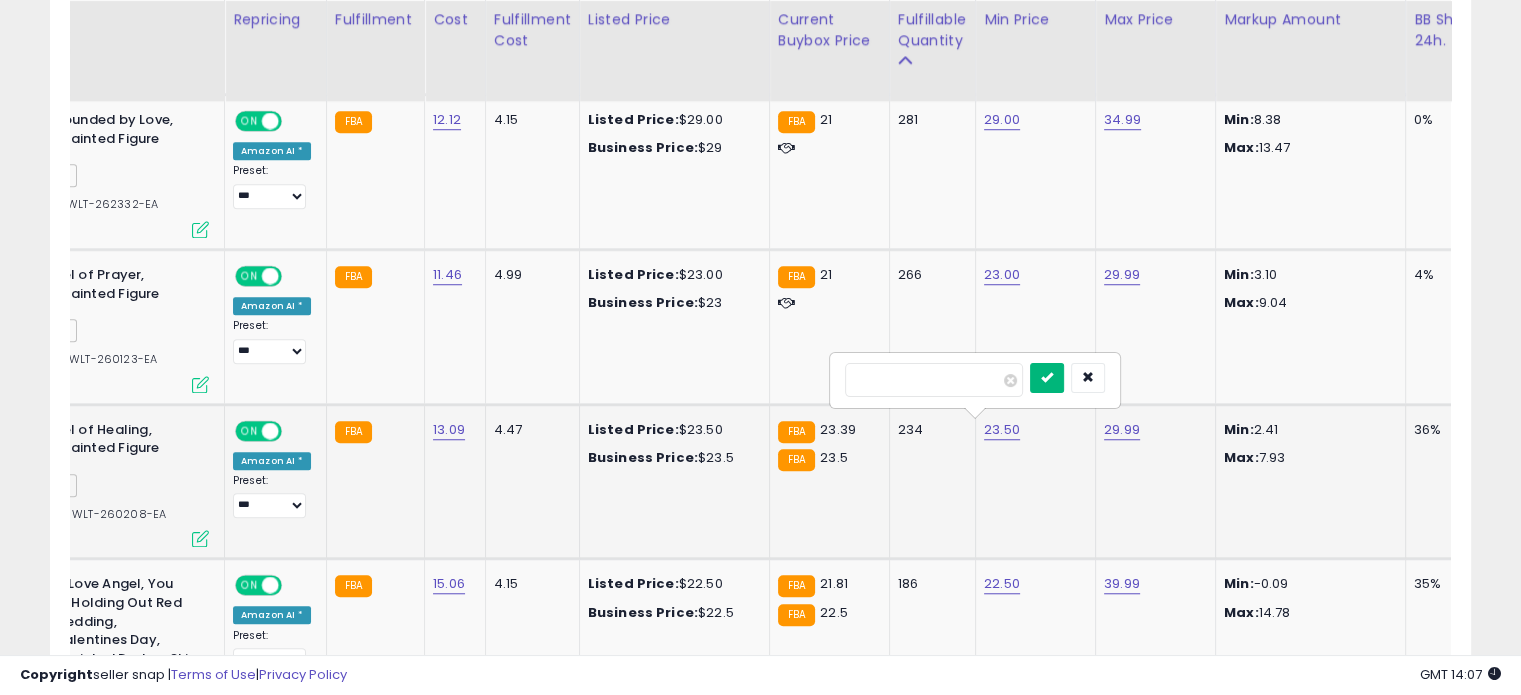 type on "*****" 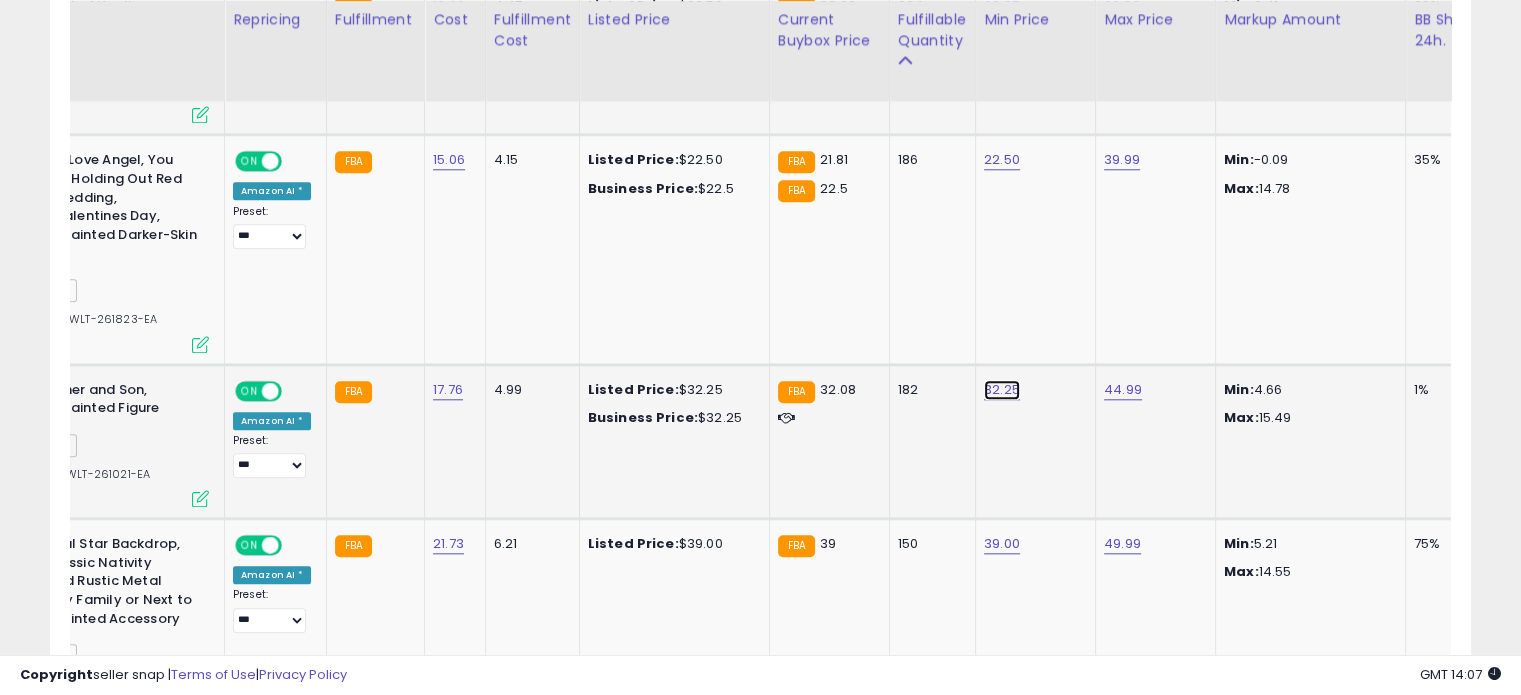 click on "32.25" at bounding box center [1002, -762] 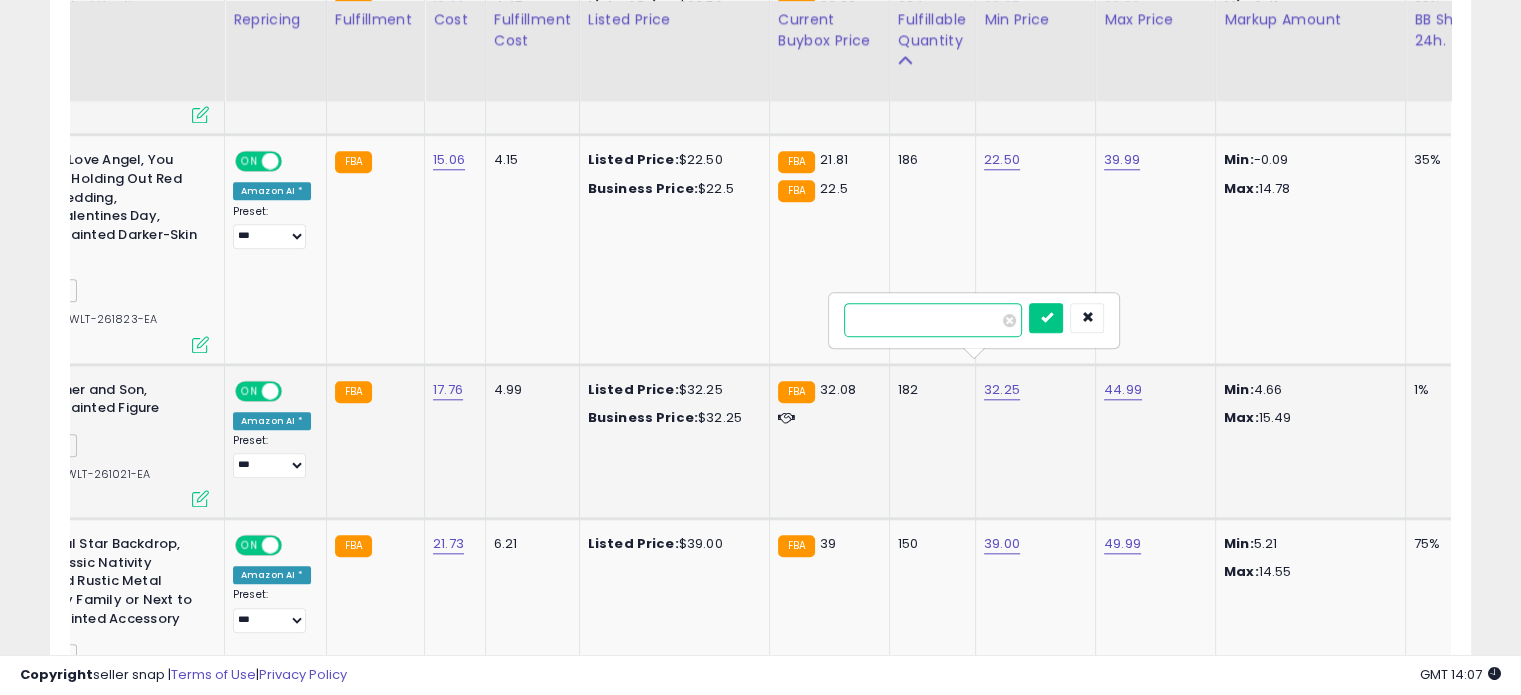 type on "*****" 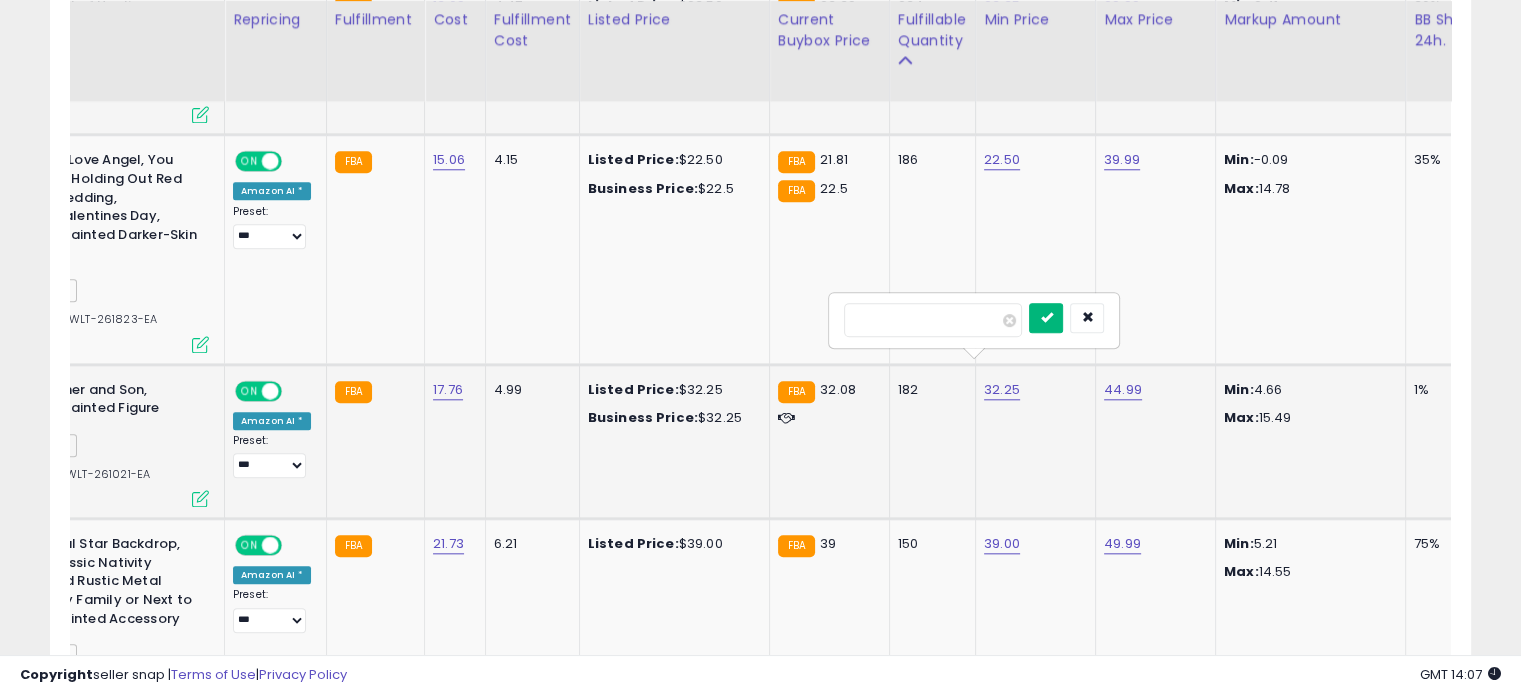 click at bounding box center (1046, 317) 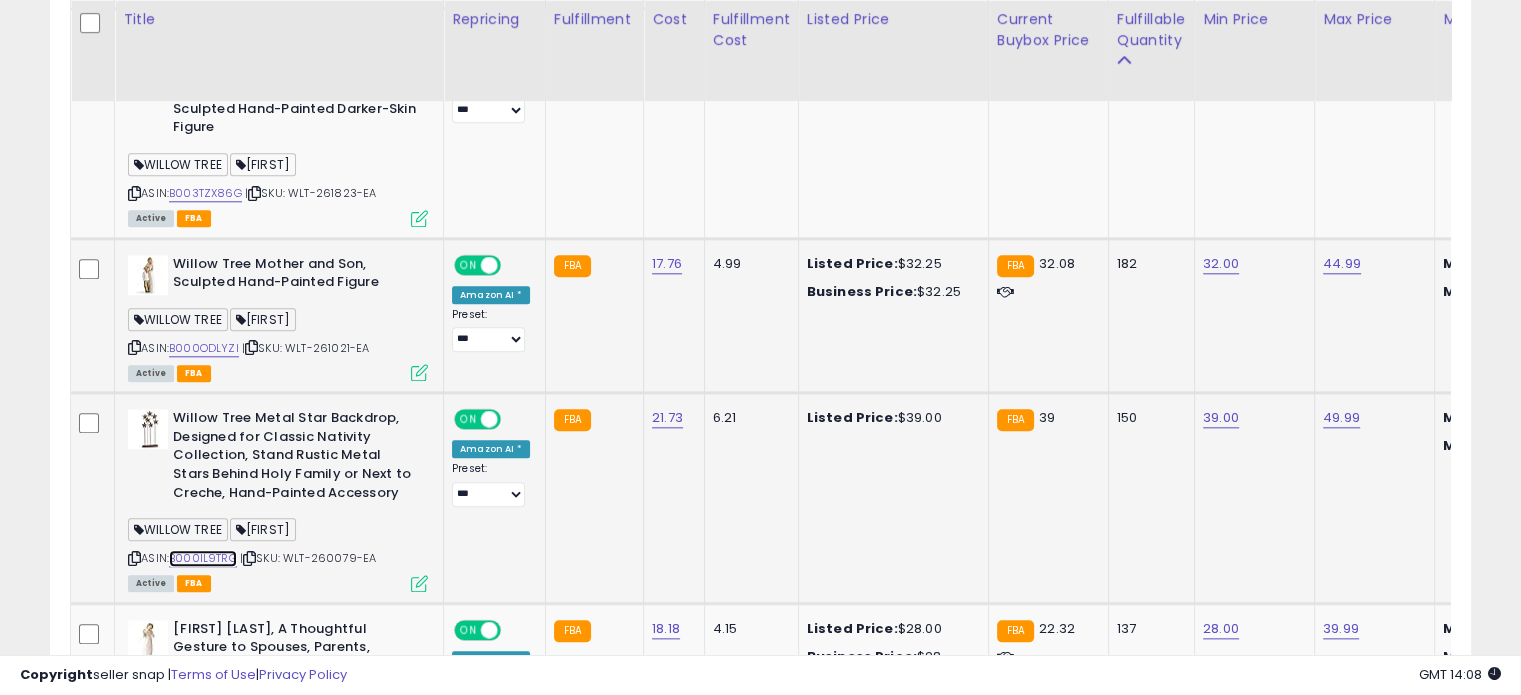click on "B000IL9TRG" at bounding box center (203, 558) 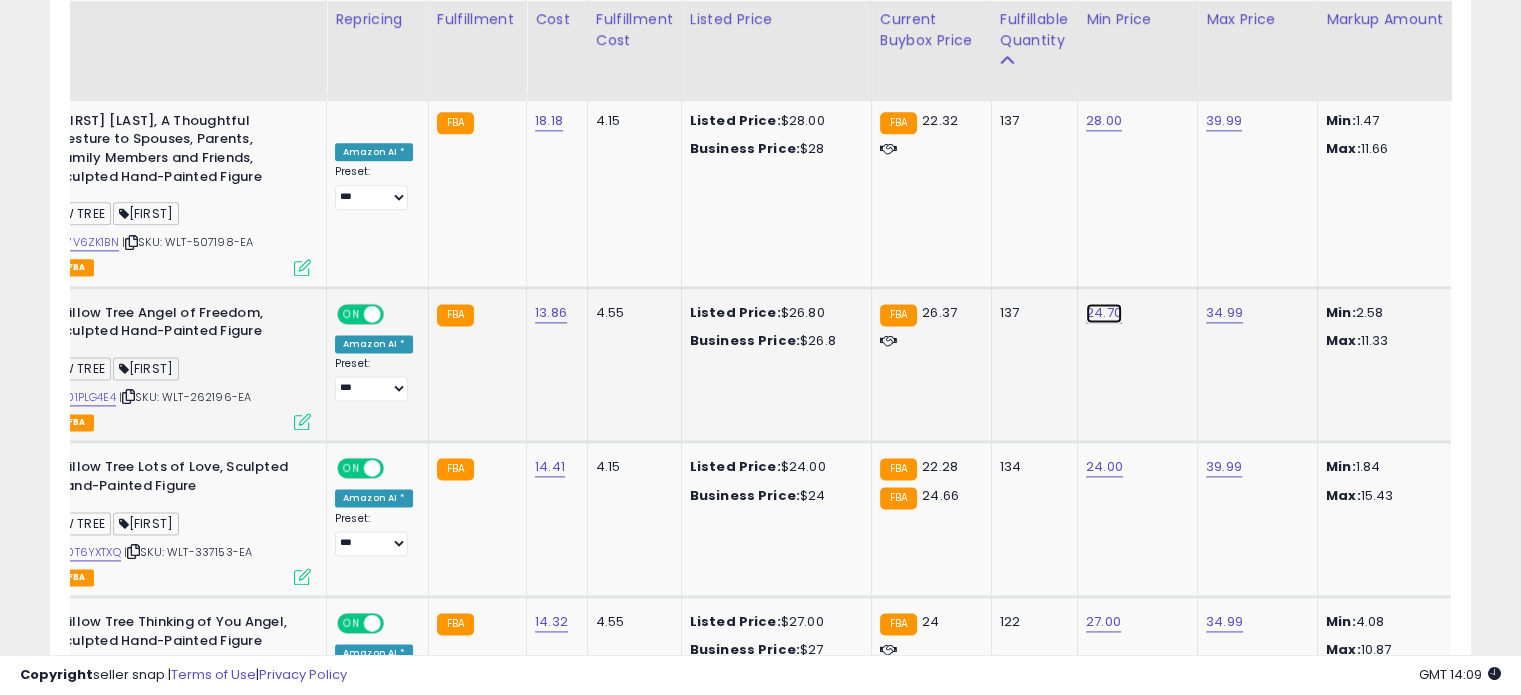 click on "24.70" at bounding box center [1104, -1396] 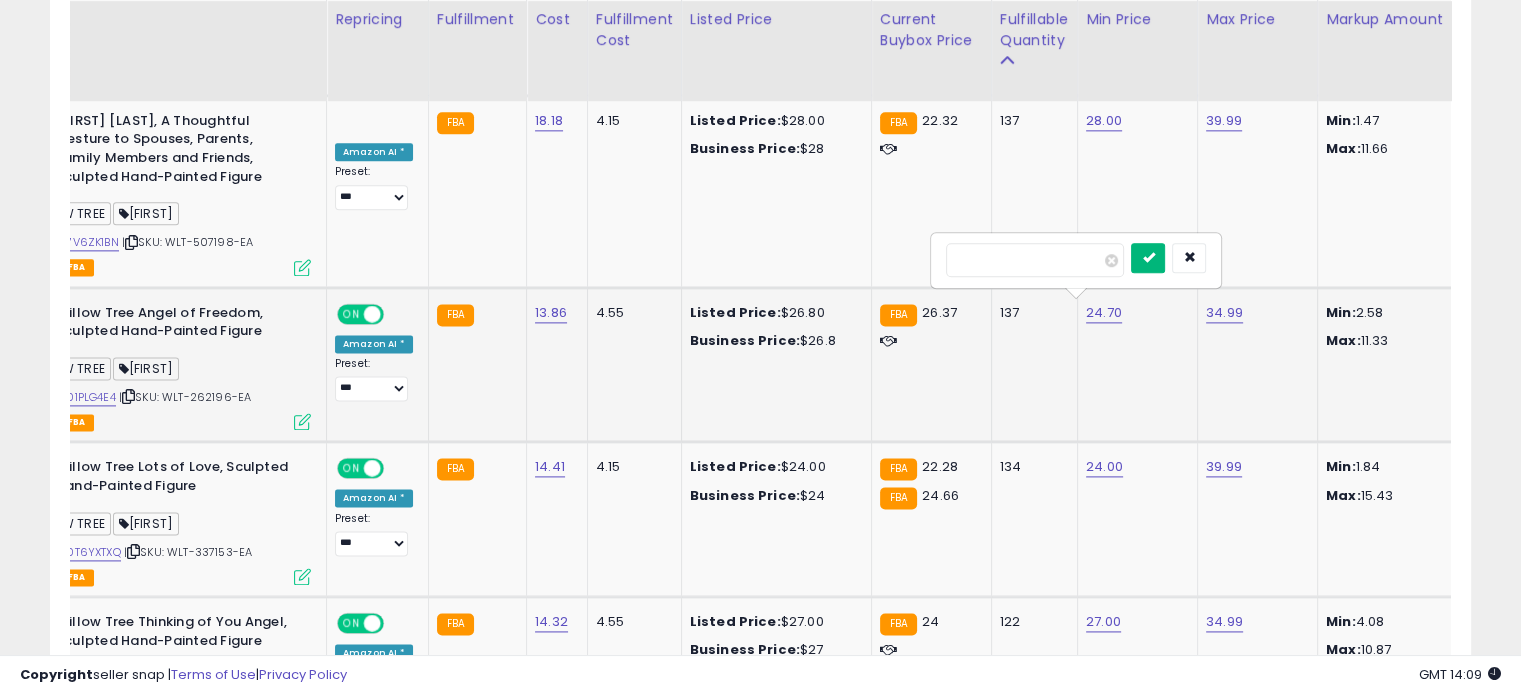 type on "*****" 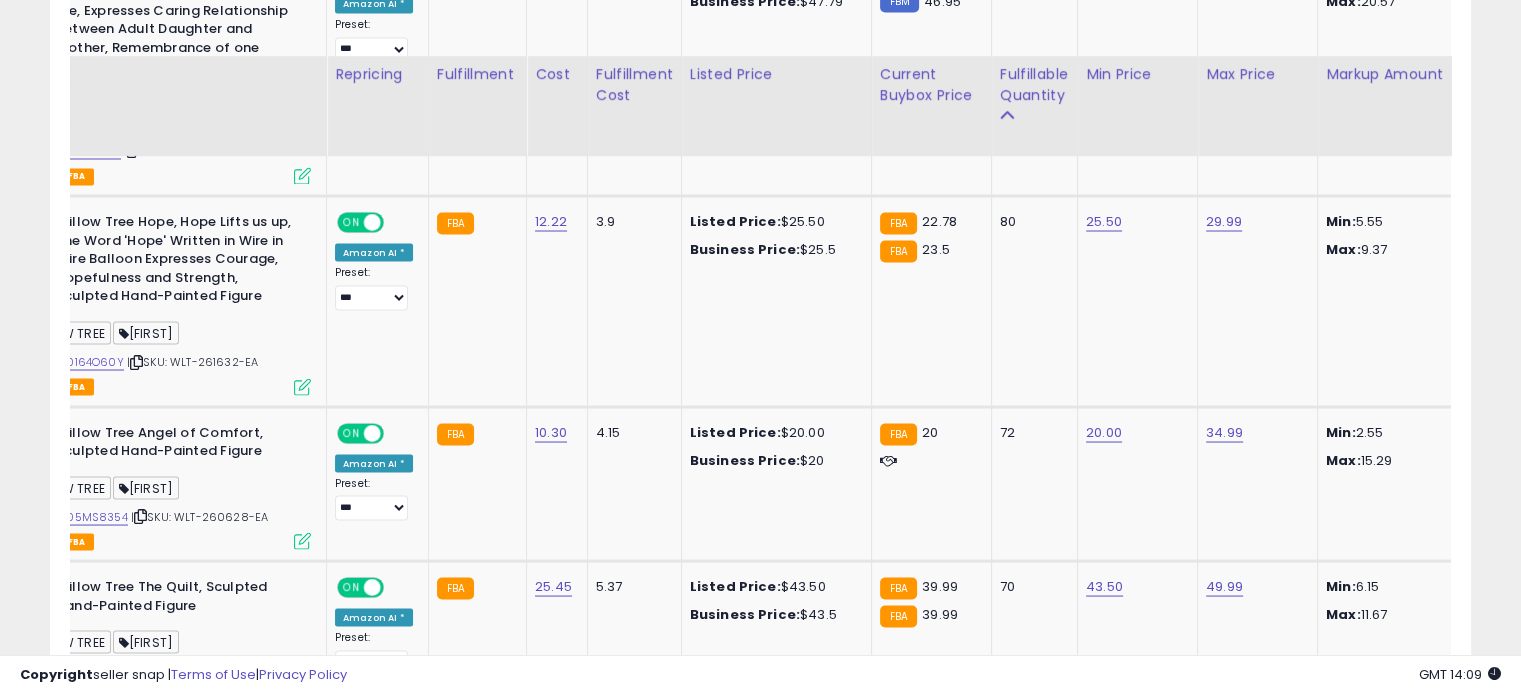 scroll, scrollTop: 3673, scrollLeft: 0, axis: vertical 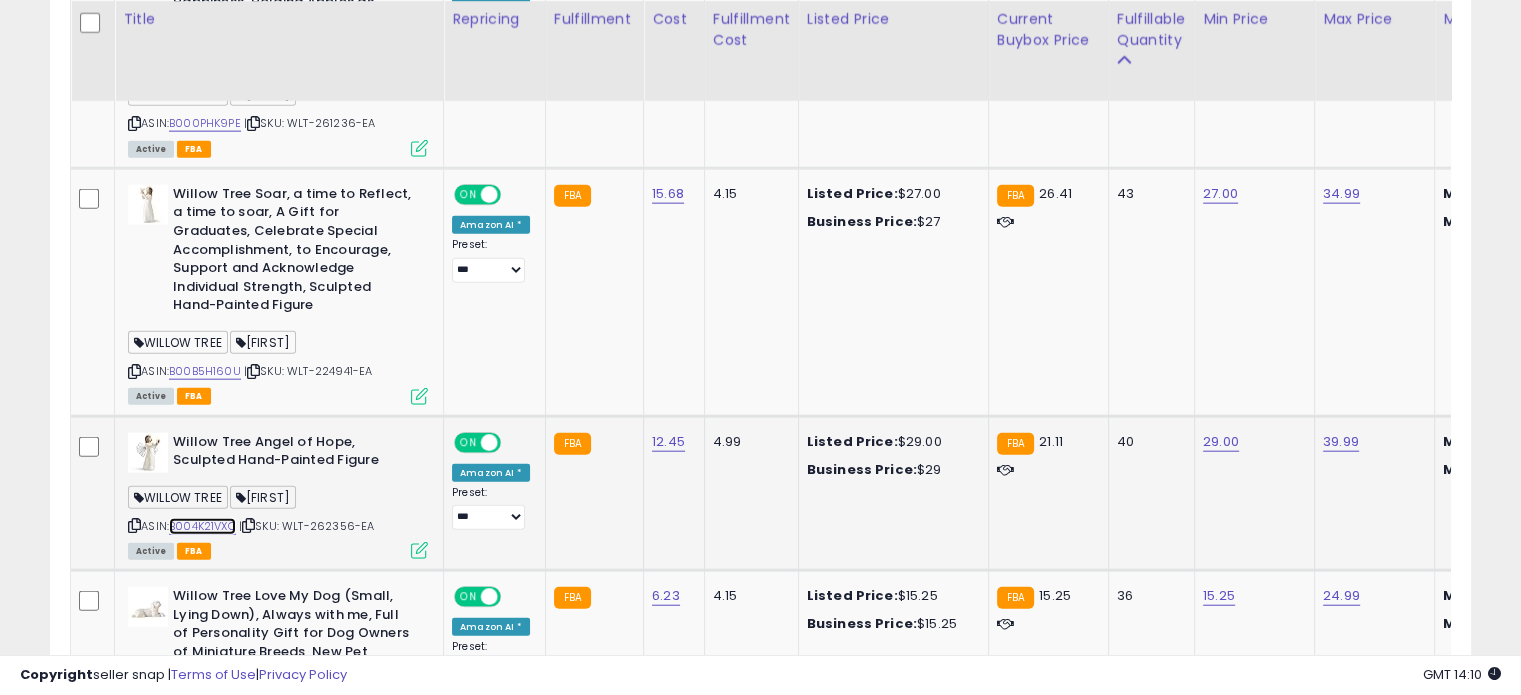 click on "B004K21VXO" at bounding box center [202, 526] 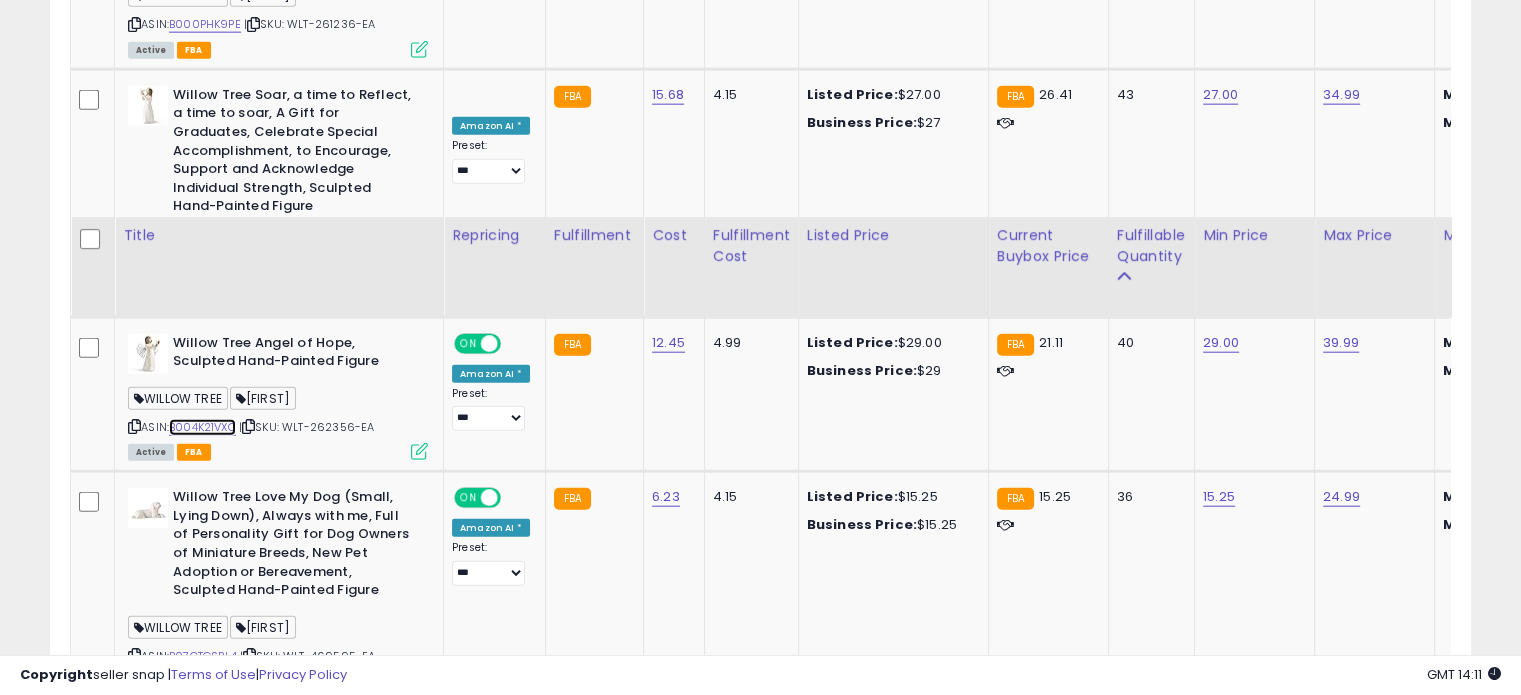 scroll, scrollTop: 5121, scrollLeft: 0, axis: vertical 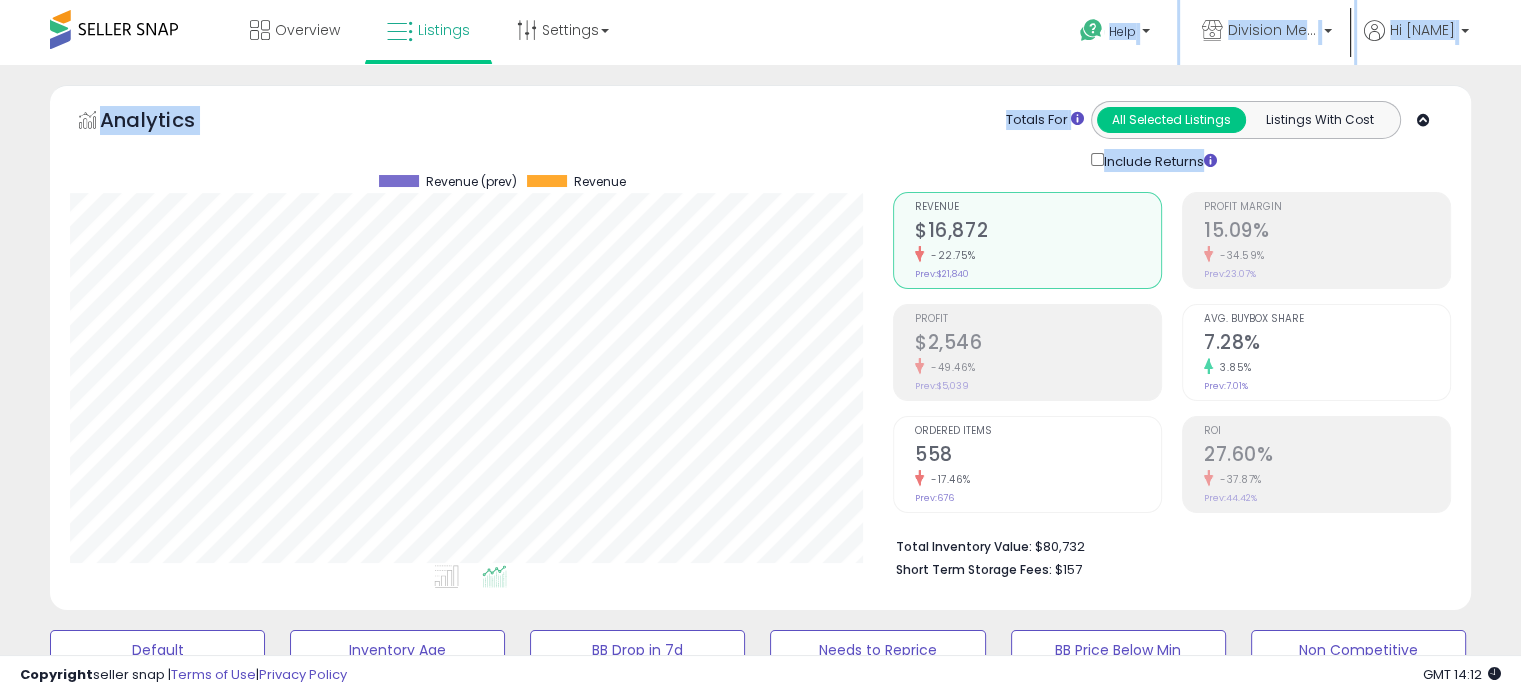 drag, startPoint x: 1520, startPoint y: 30, endPoint x: 1521, endPoint y: 78, distance: 48.010414 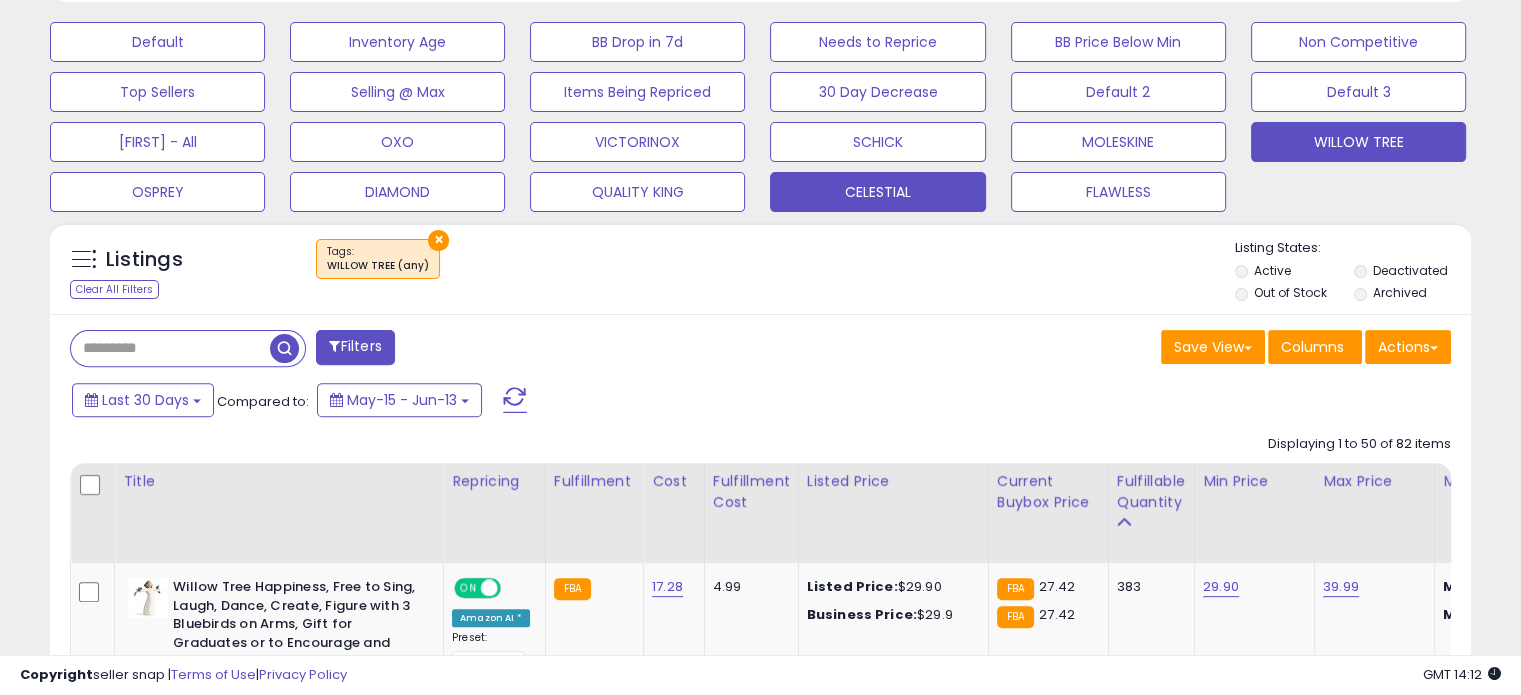 click on "CELESTIAL" at bounding box center [157, 42] 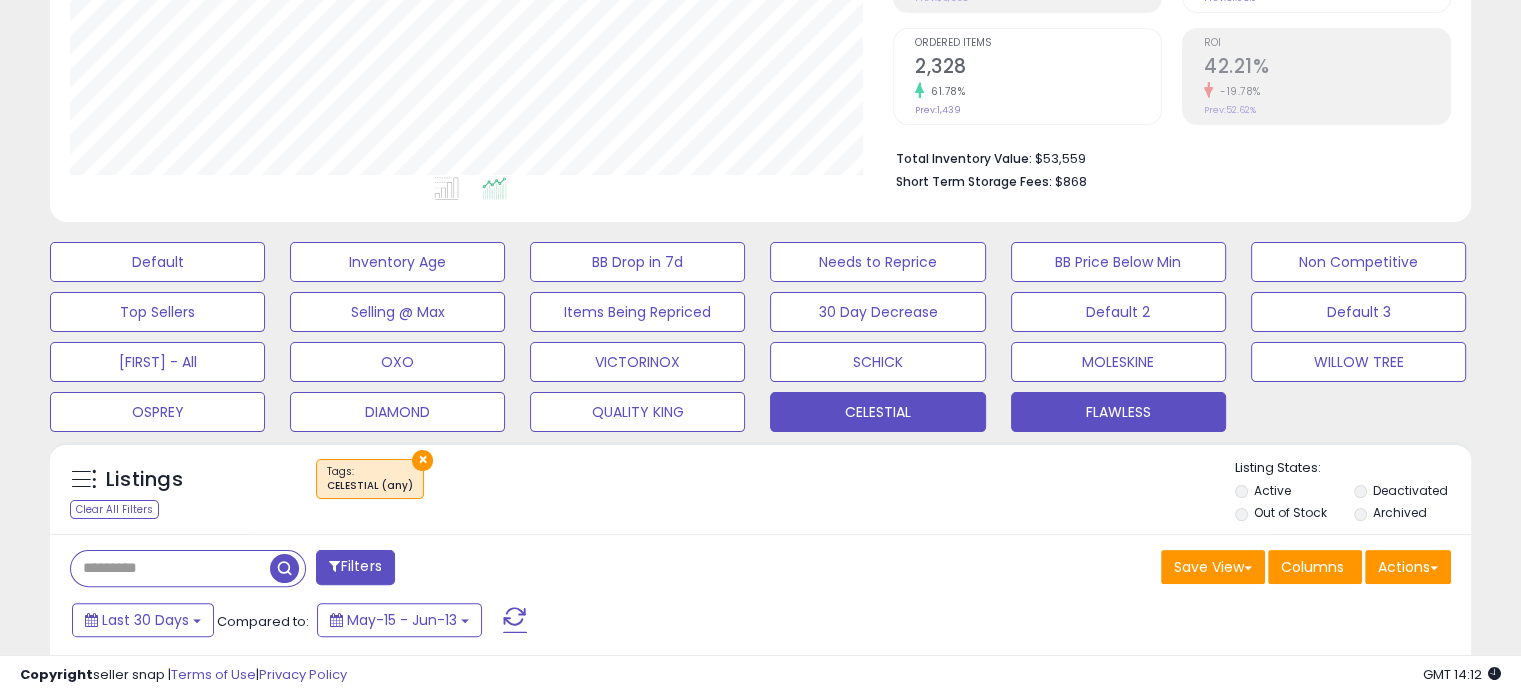 click on "FLAWLESS" at bounding box center [157, 262] 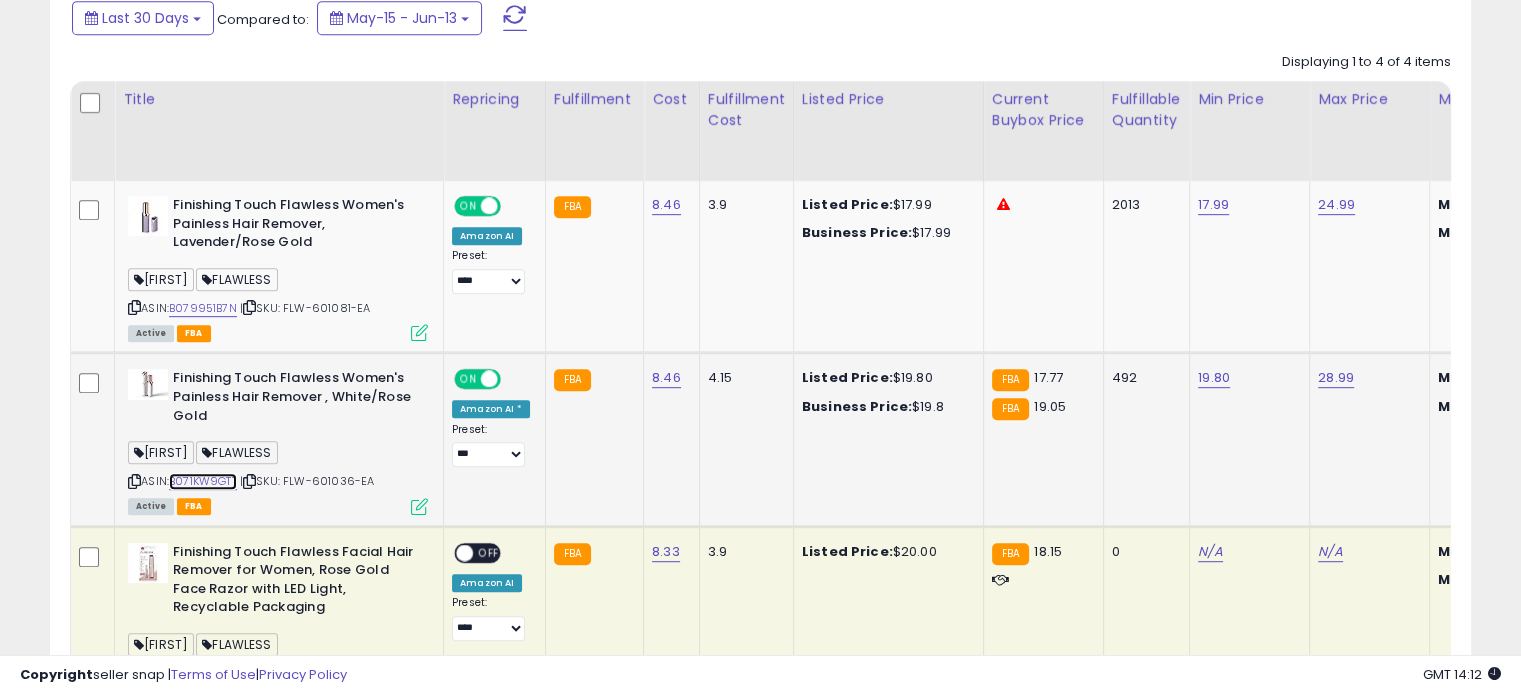 click on "B071KW9GTT" at bounding box center [203, 481] 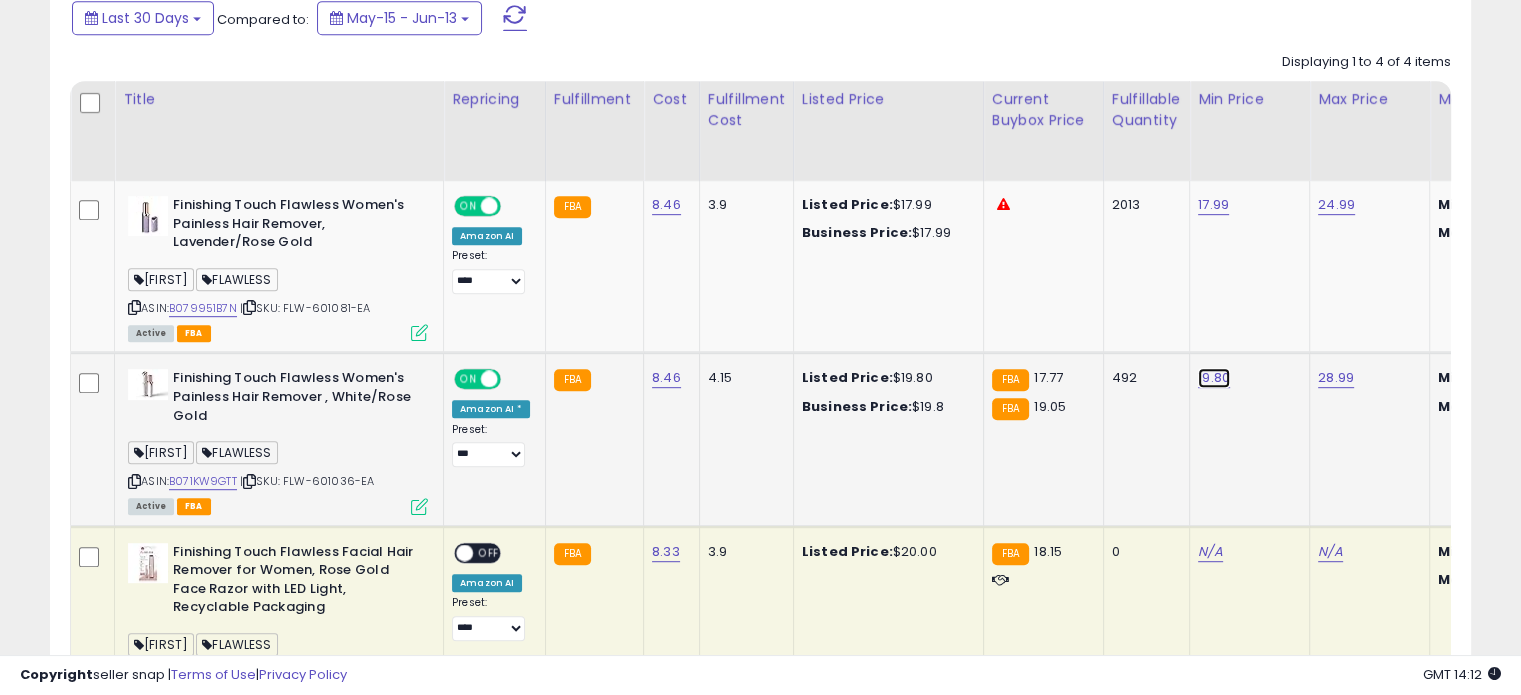 click on "19.80" at bounding box center (1213, 205) 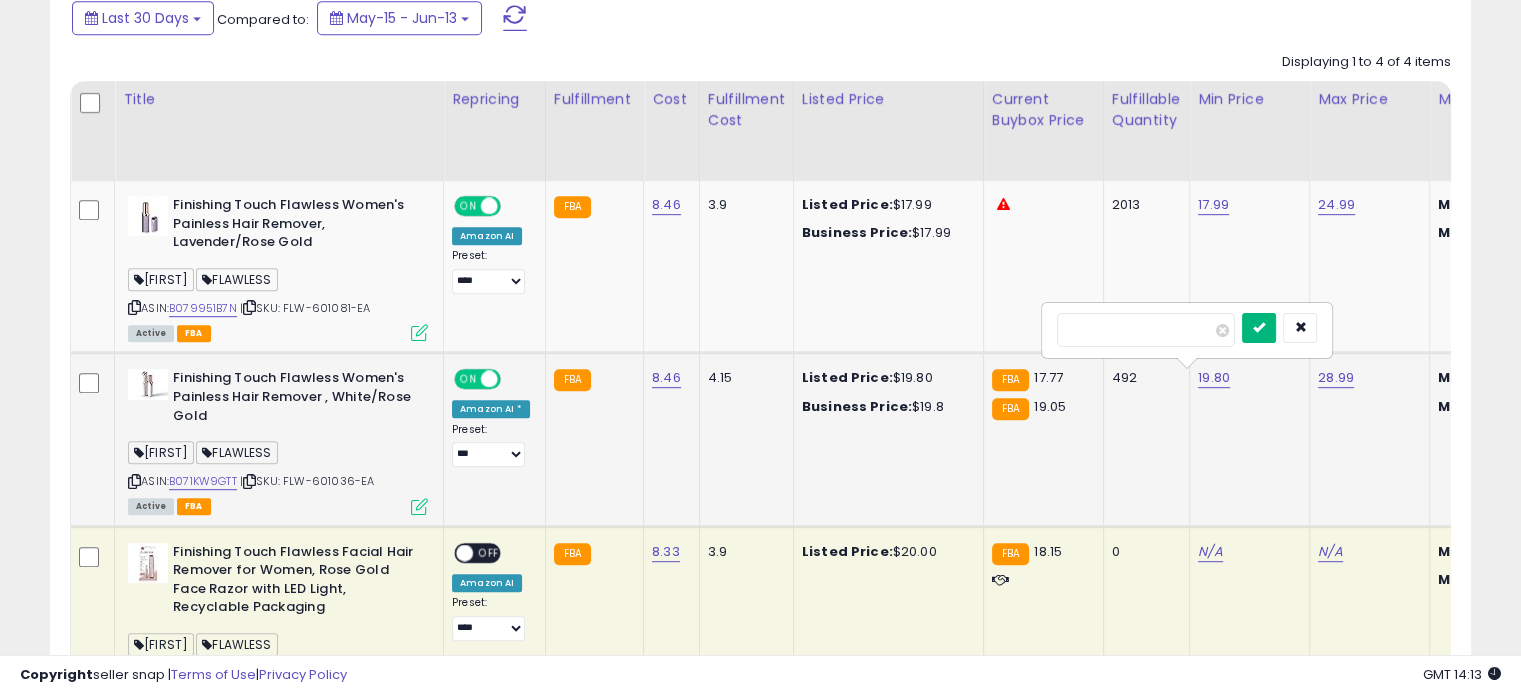 type on "*****" 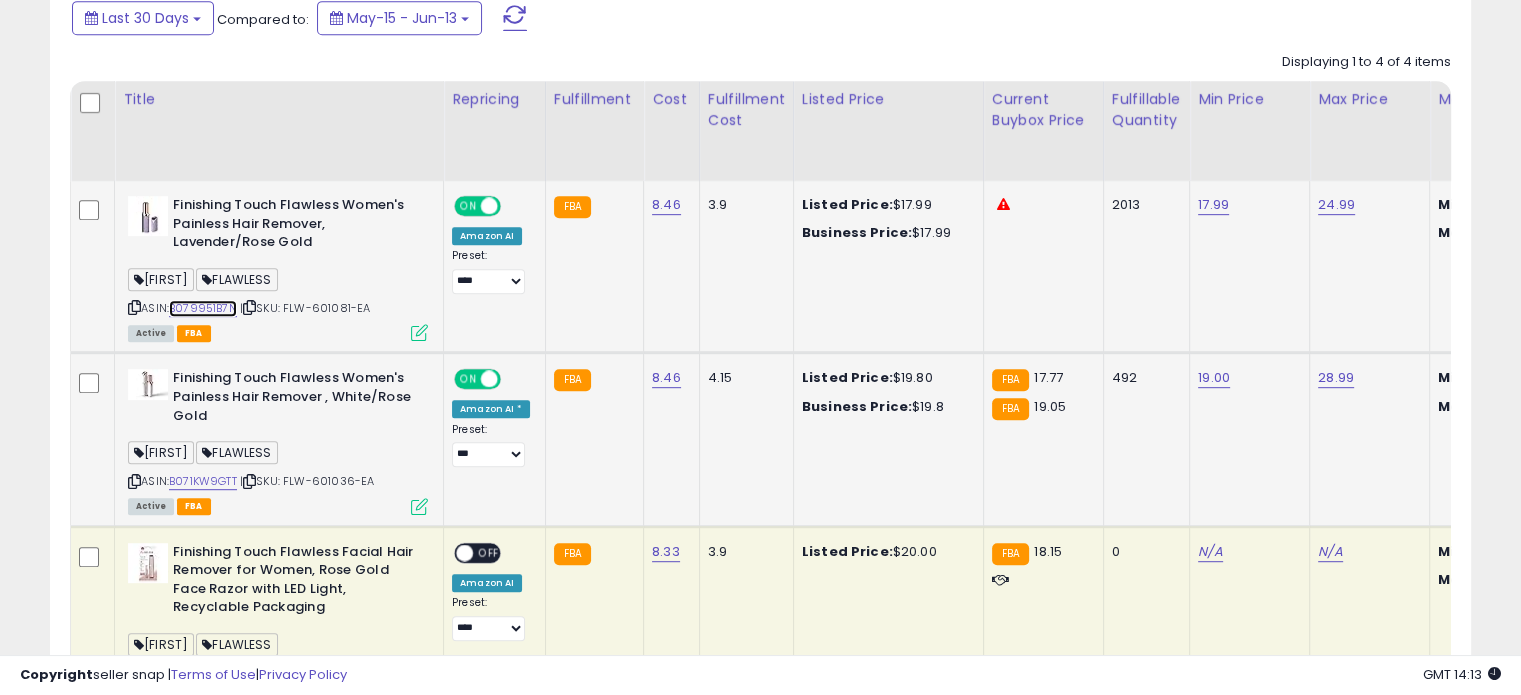 click on "B079951B7N" at bounding box center (203, 308) 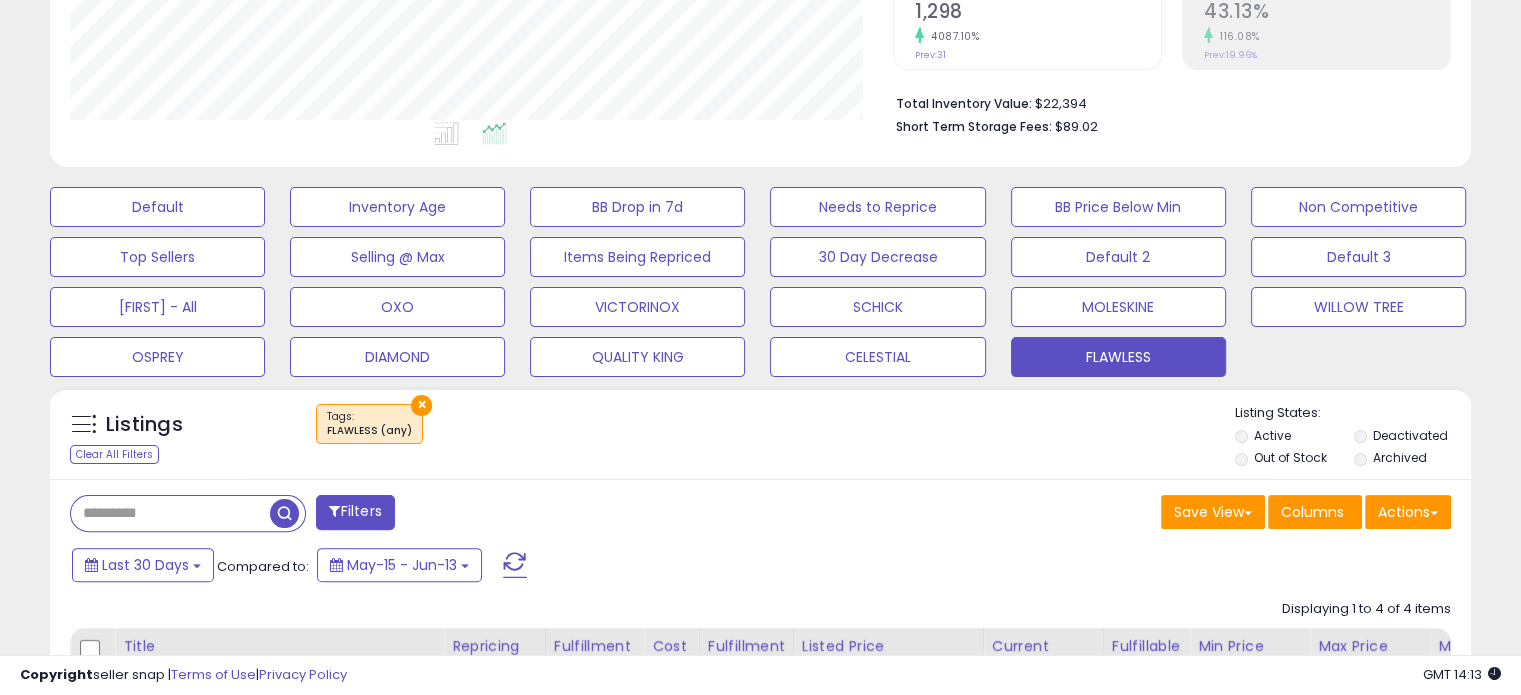 scroll, scrollTop: 415, scrollLeft: 0, axis: vertical 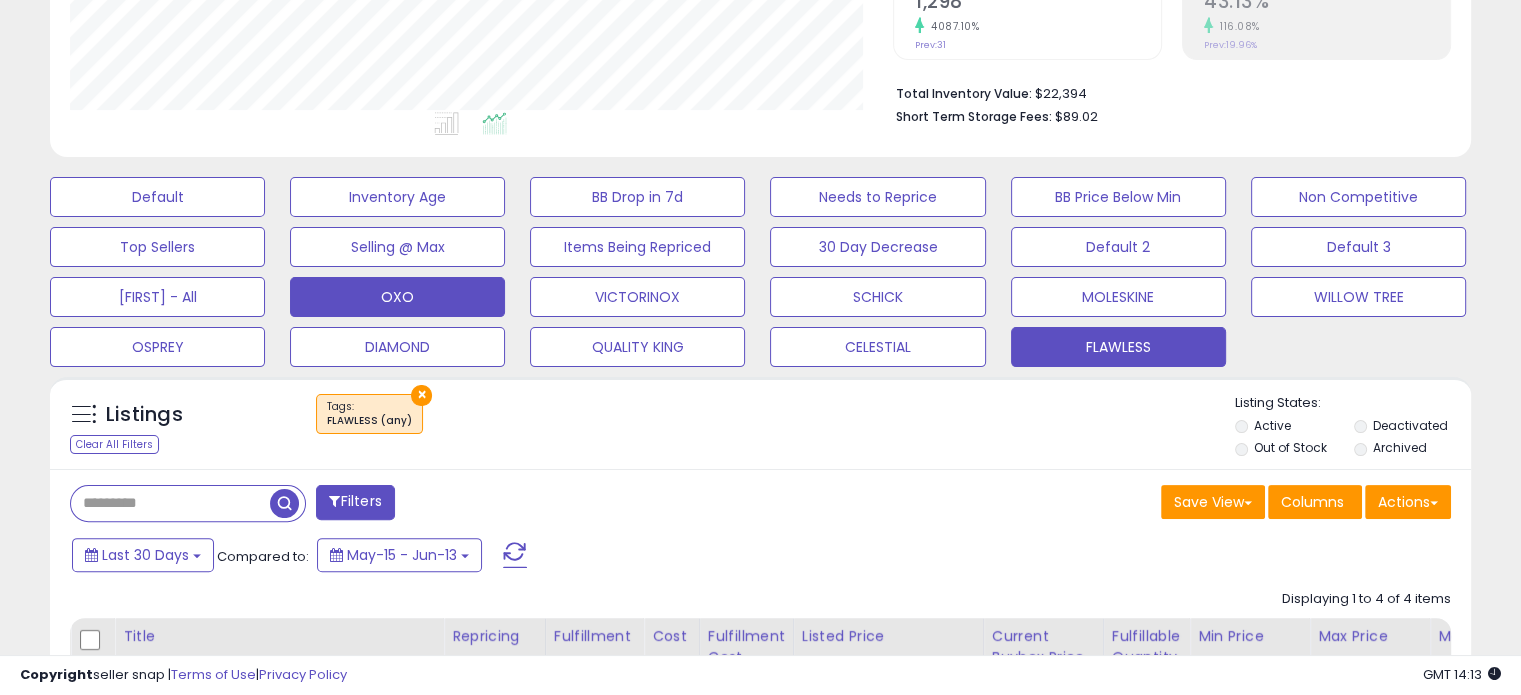 click on "OXO" at bounding box center [157, 197] 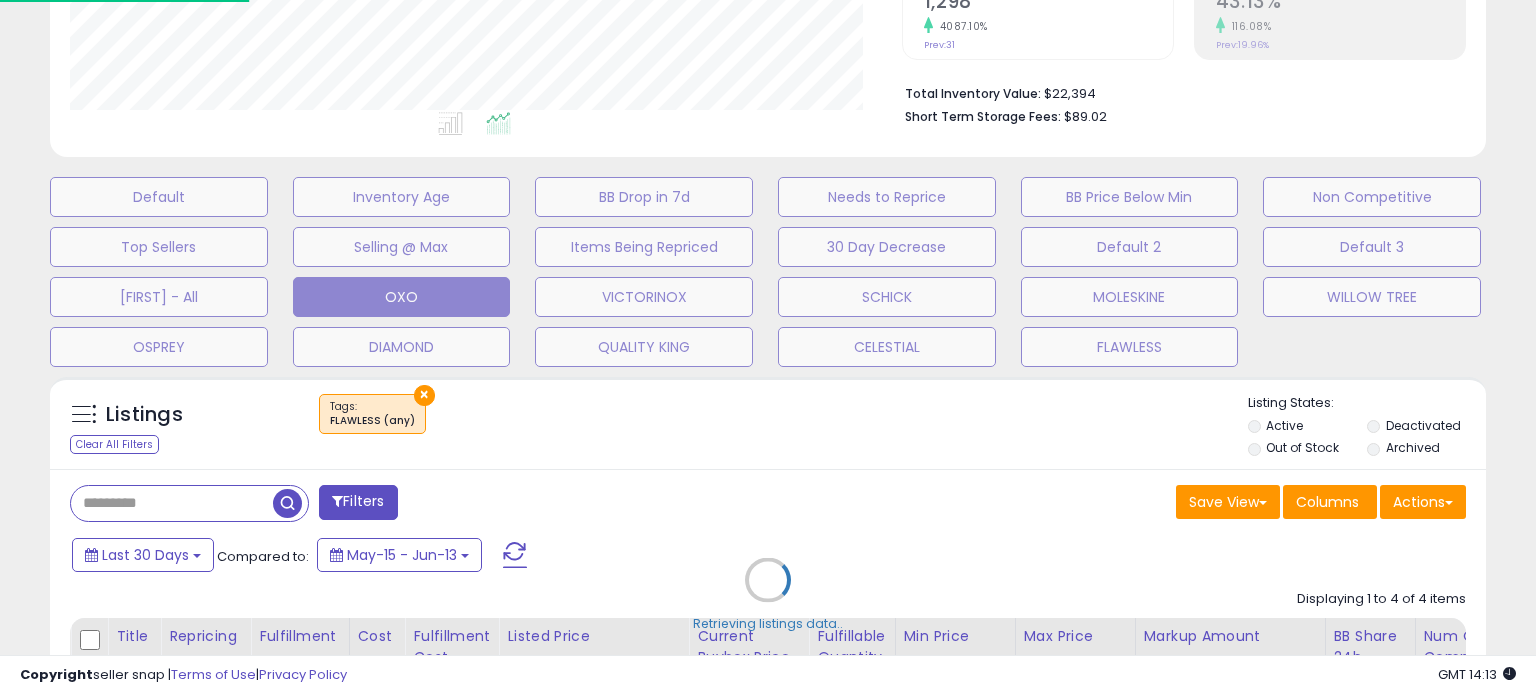 scroll, scrollTop: 999589, scrollLeft: 999168, axis: both 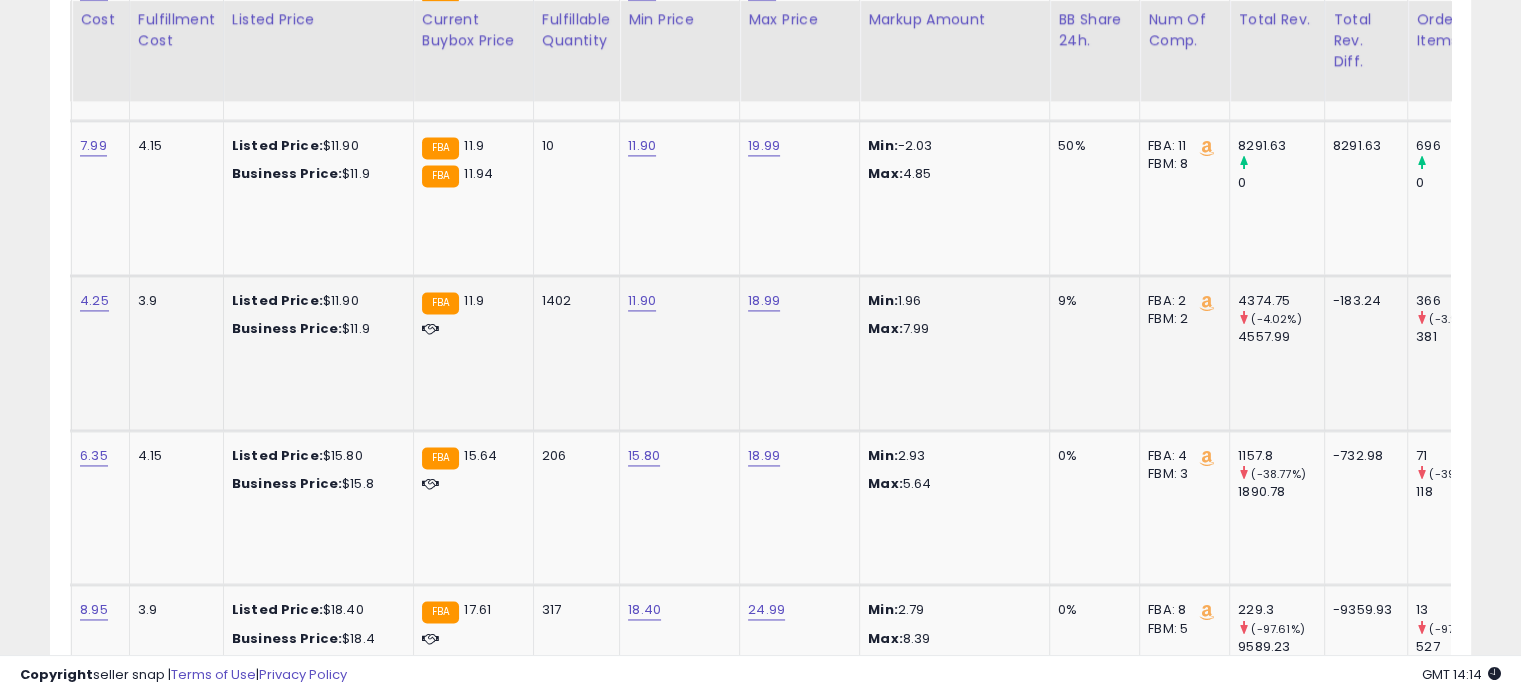 click on "11.90" at bounding box center [676, 301] 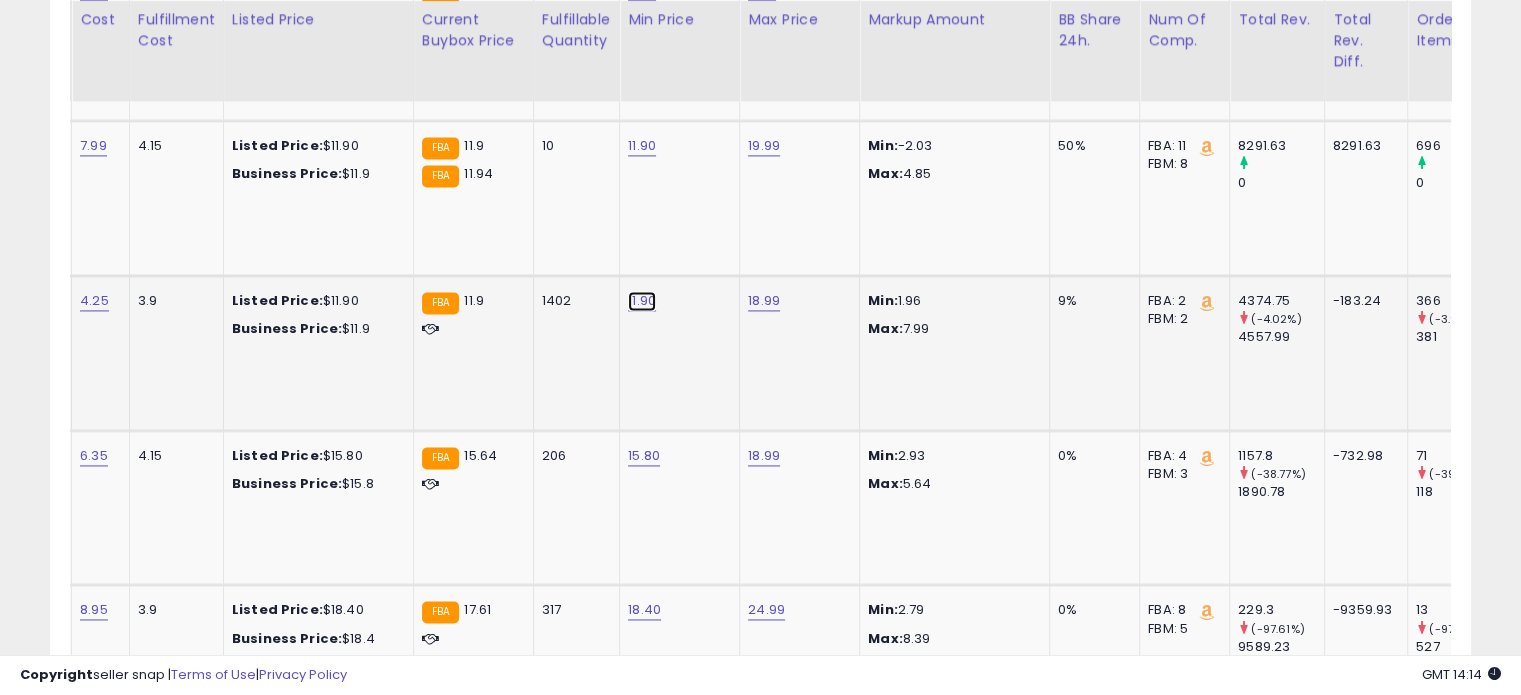click on "11.90" at bounding box center [644, -1723] 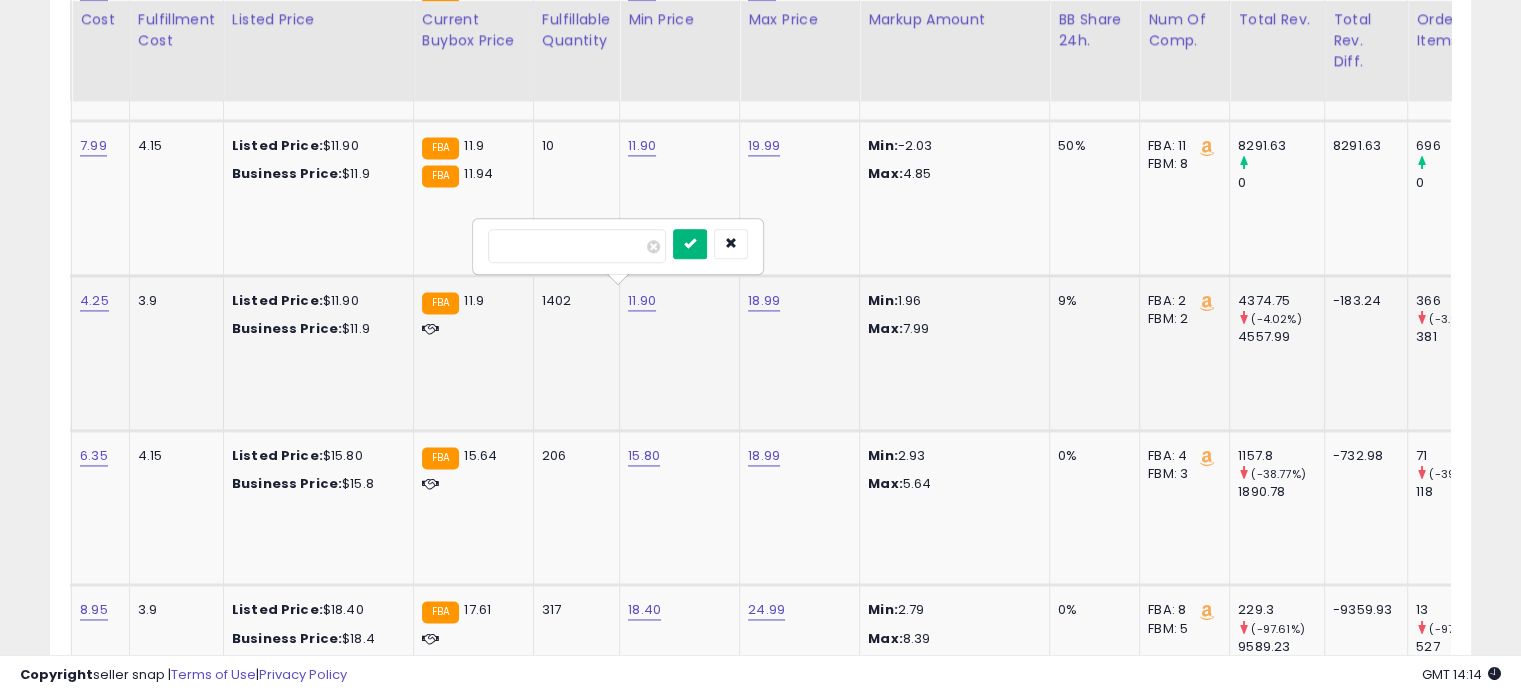 type on "*****" 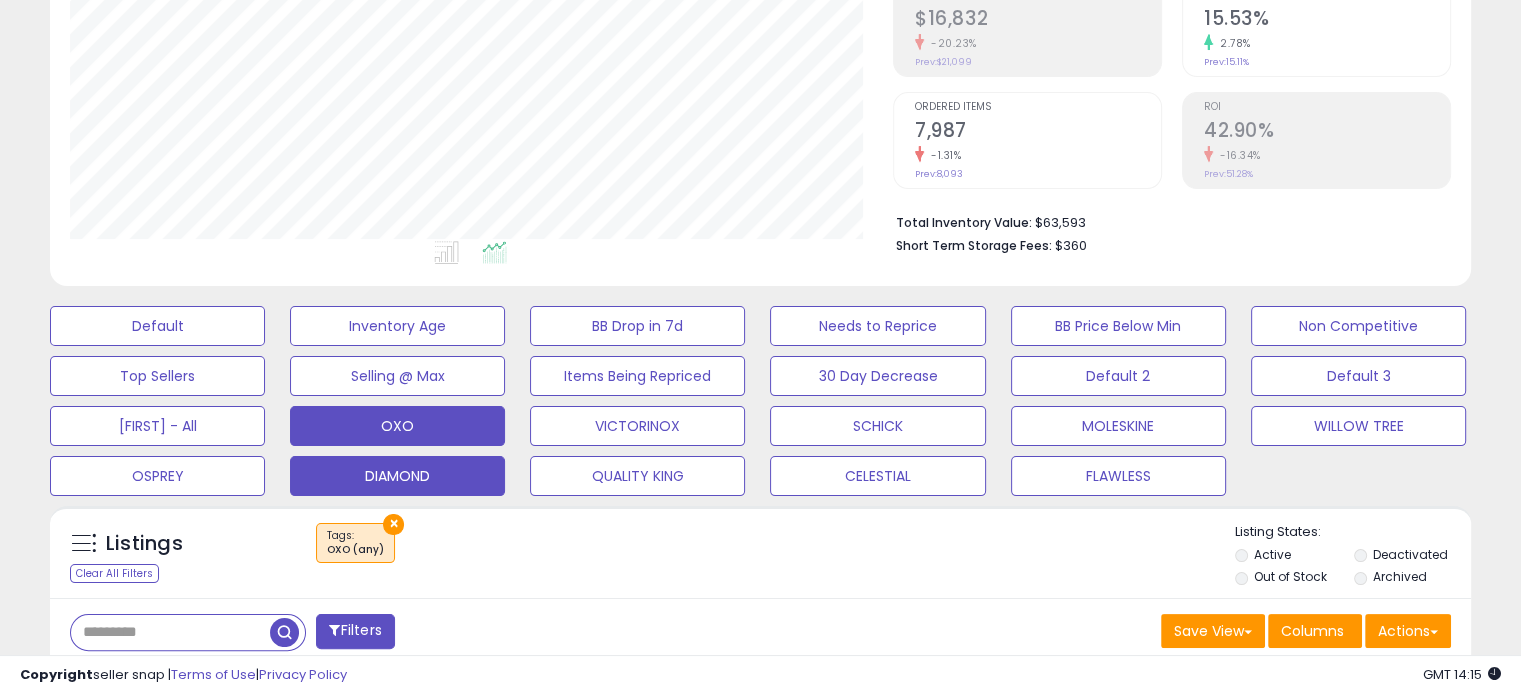 click on "DIAMOND" at bounding box center [157, 326] 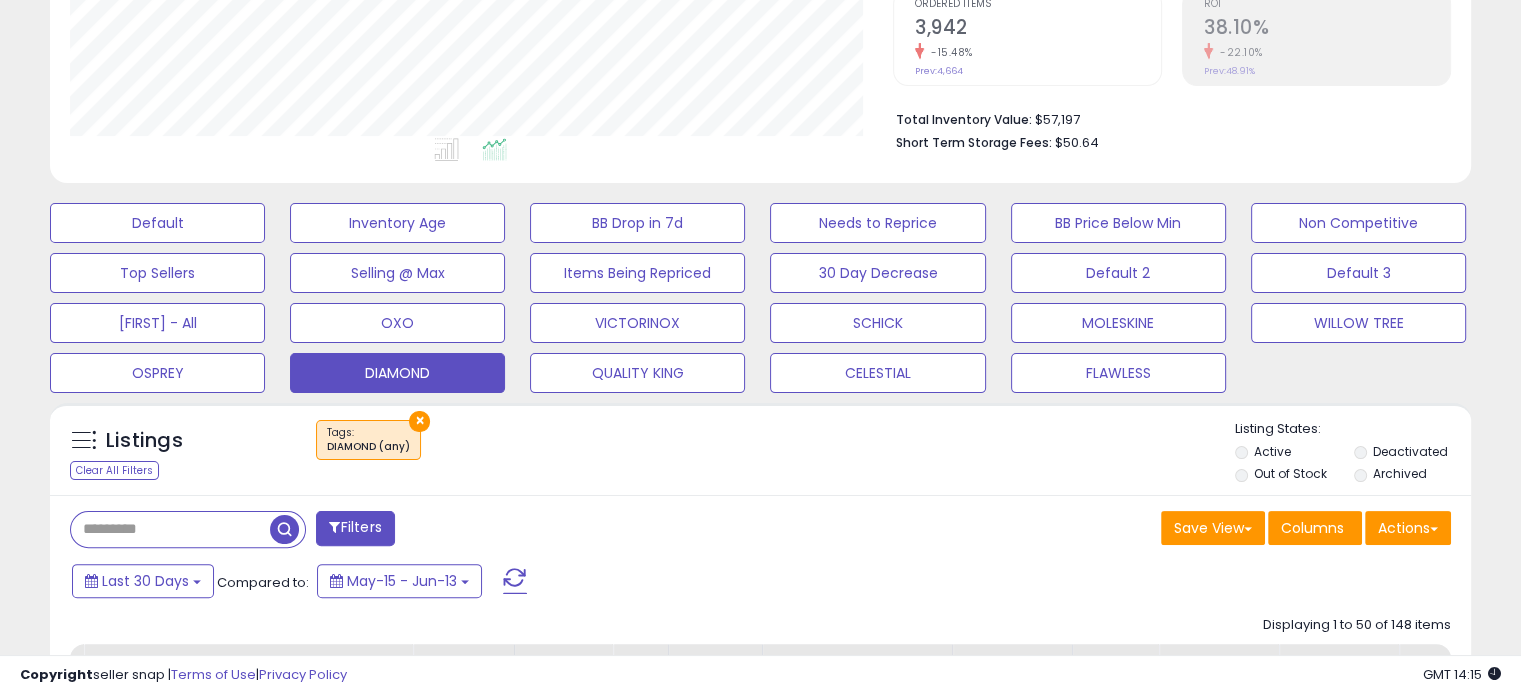 click at bounding box center (170, 529) 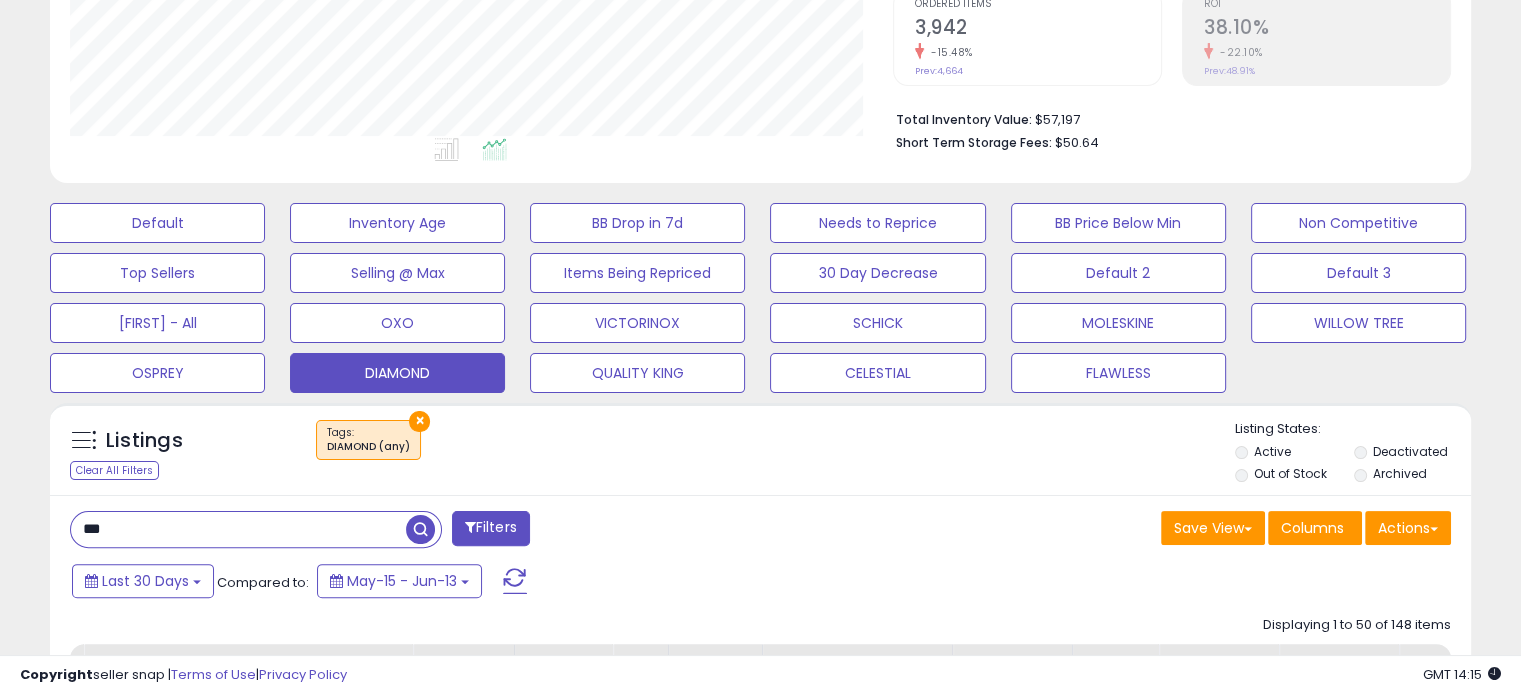 type on "***" 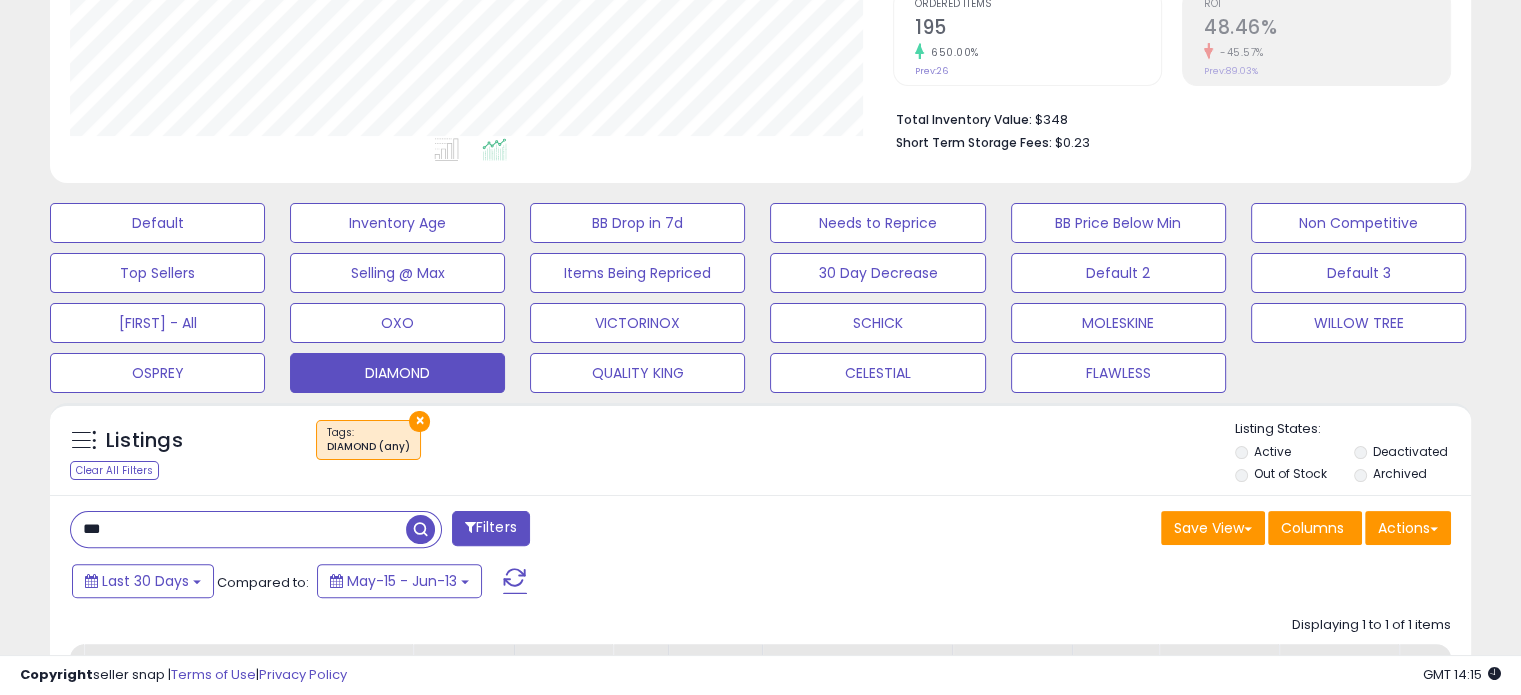 click on "×" at bounding box center [419, 421] 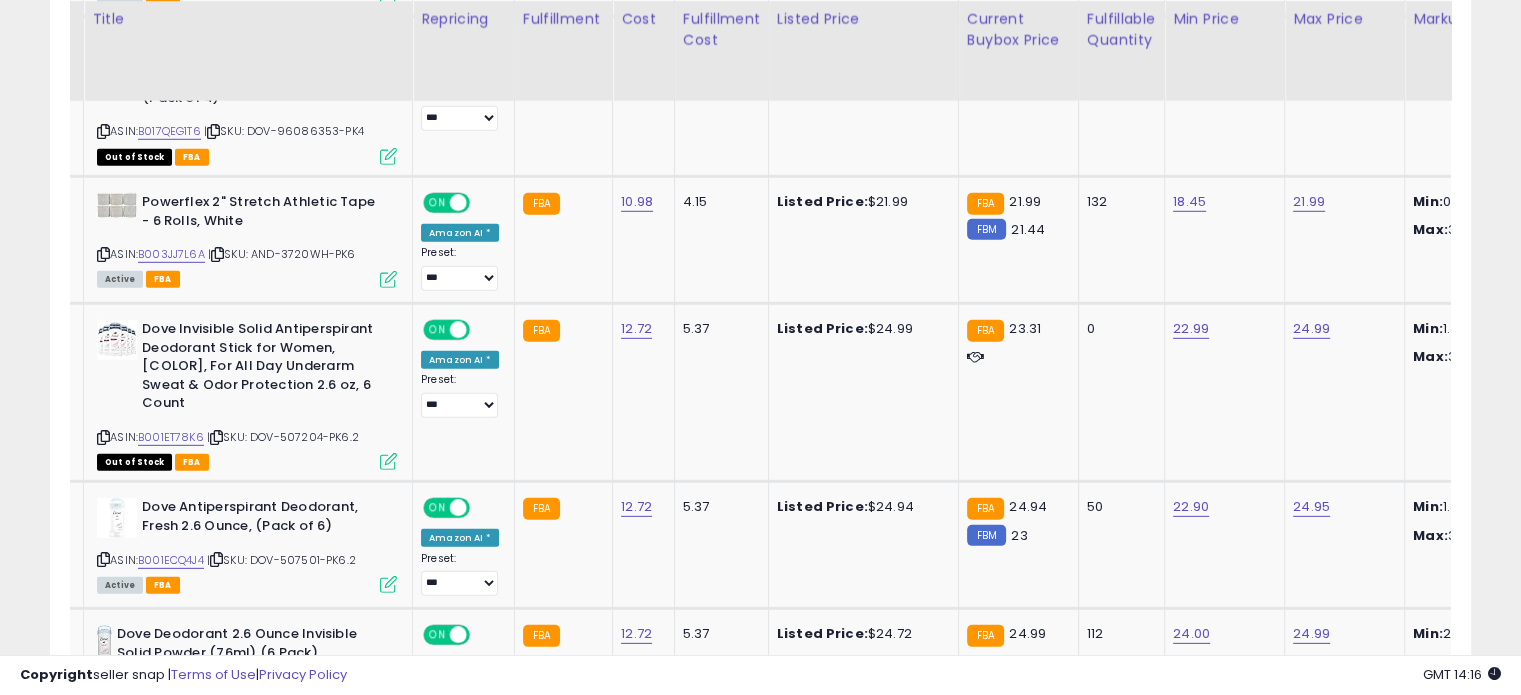 scroll, scrollTop: 5872, scrollLeft: 0, axis: vertical 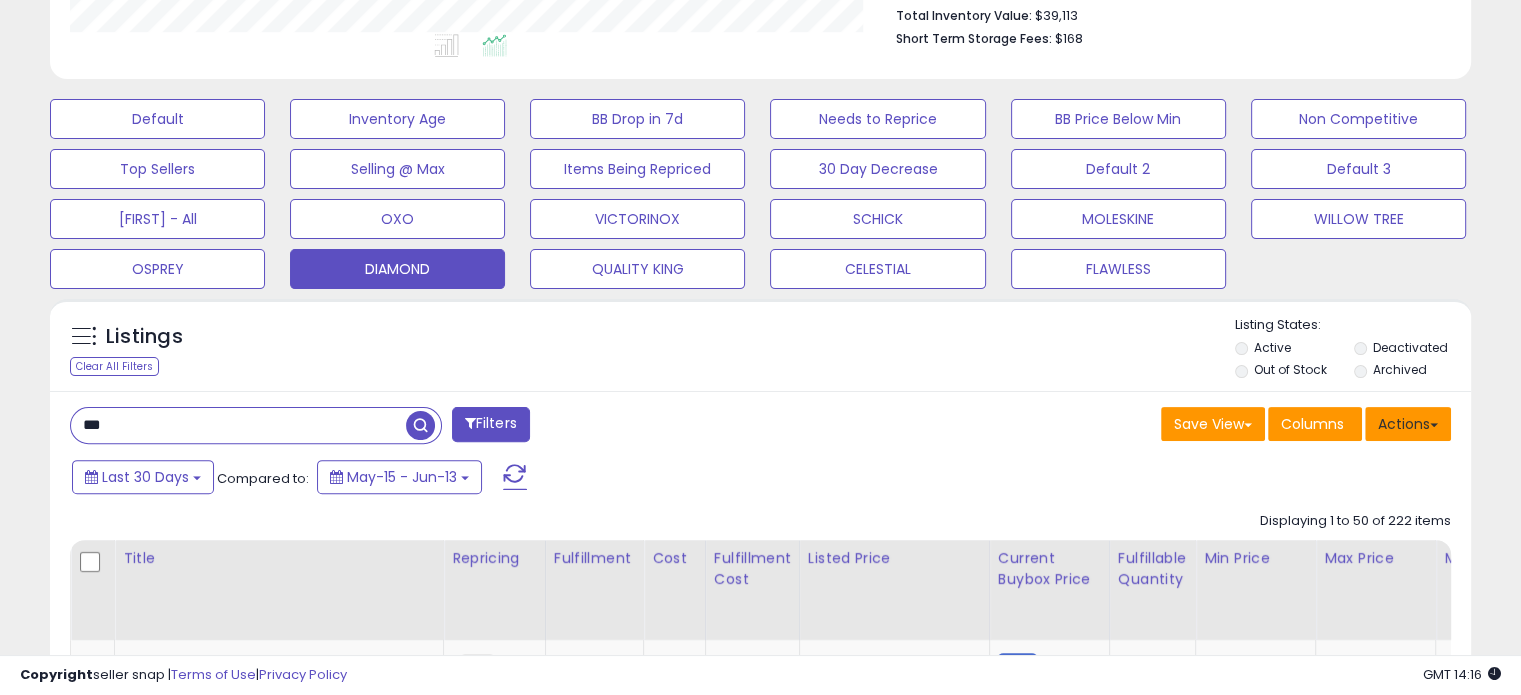 click on "Actions" at bounding box center (1408, 424) 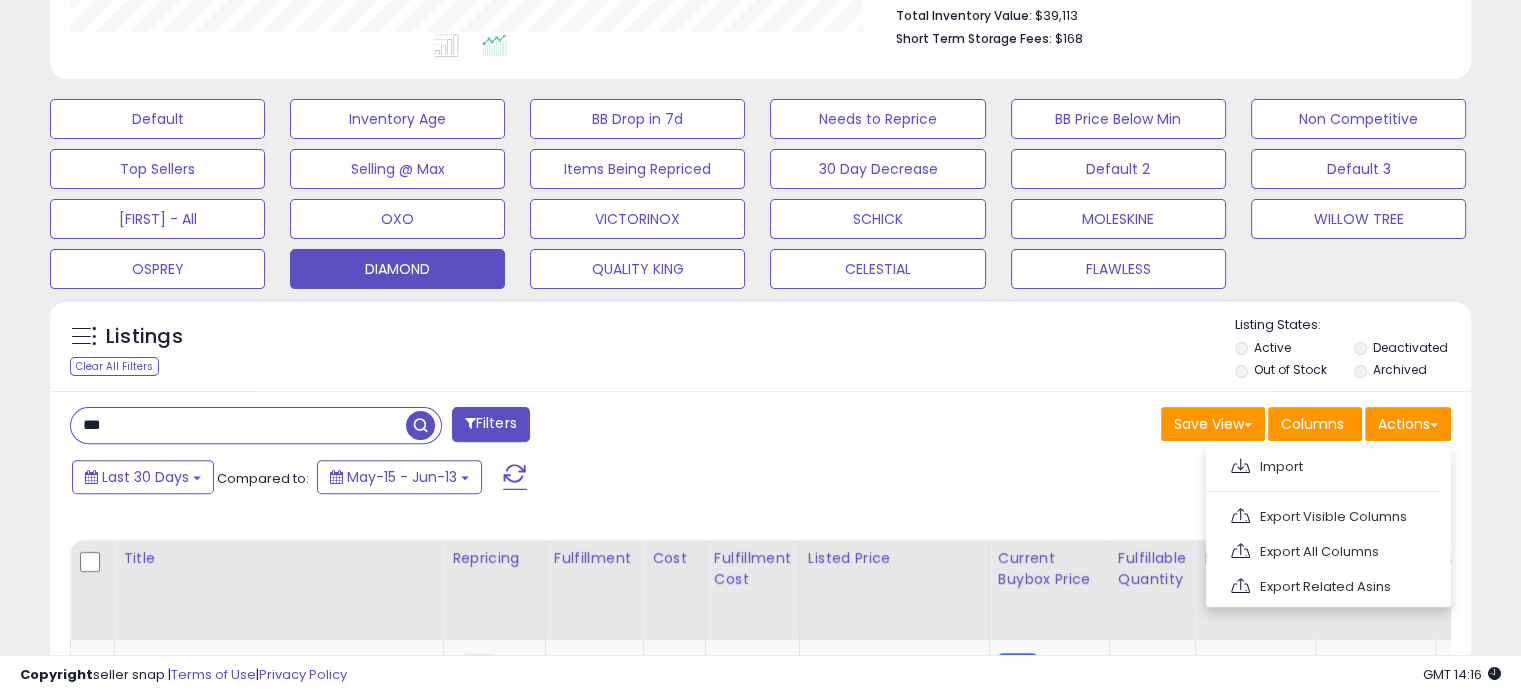 click on "Listings
Clear All Filters
Listing States:" at bounding box center [760, 350] 